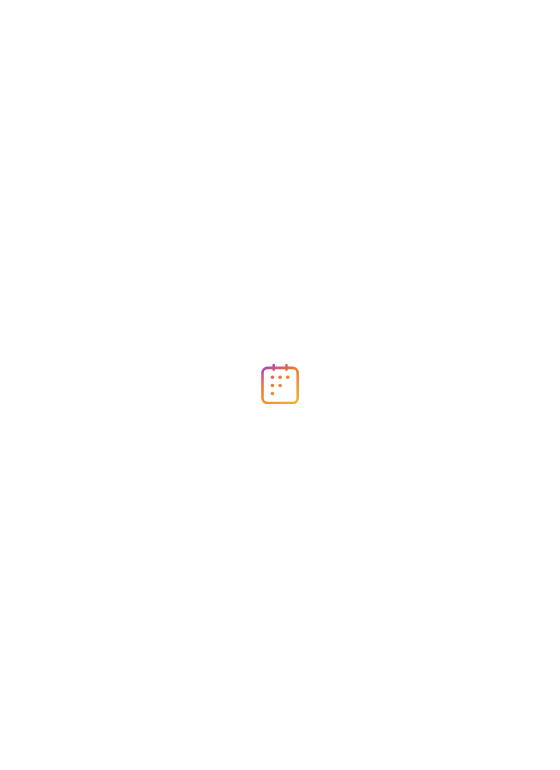 scroll, scrollTop: 0, scrollLeft: 0, axis: both 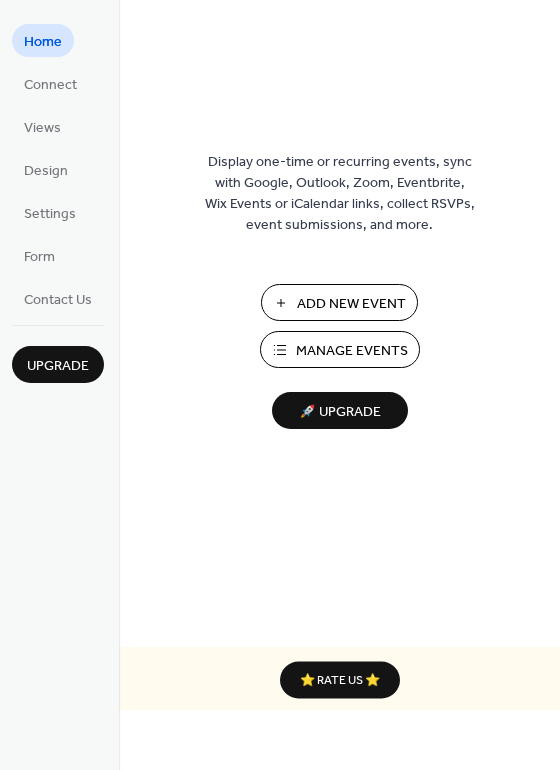 click on "Add New Event" at bounding box center (351, 304) 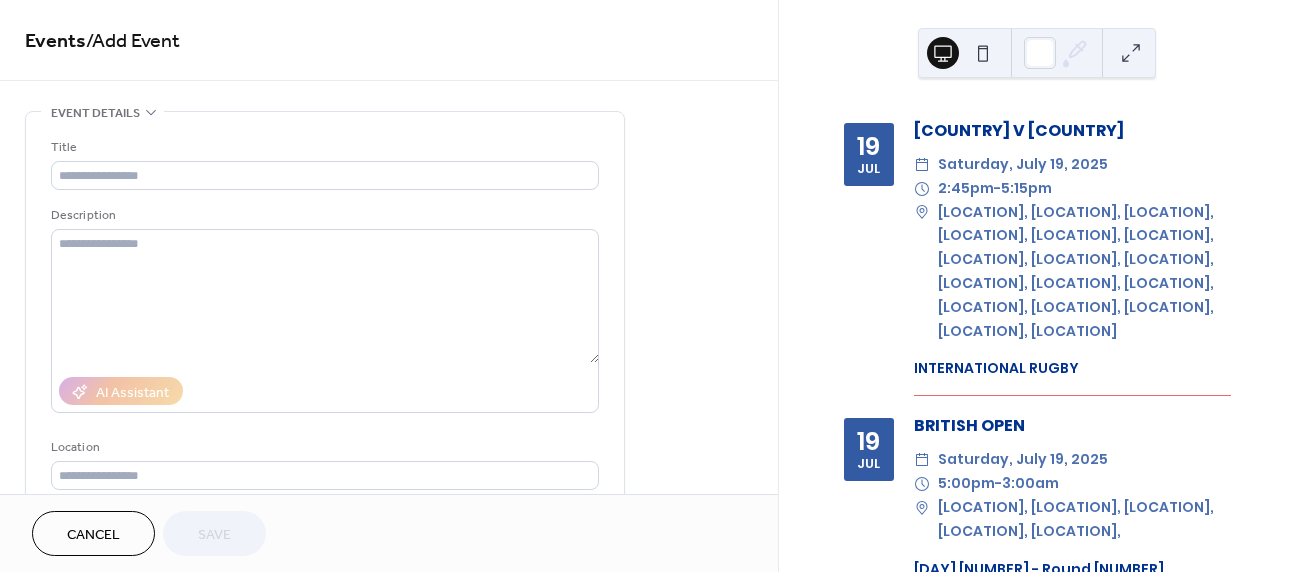 scroll, scrollTop: 0, scrollLeft: 0, axis: both 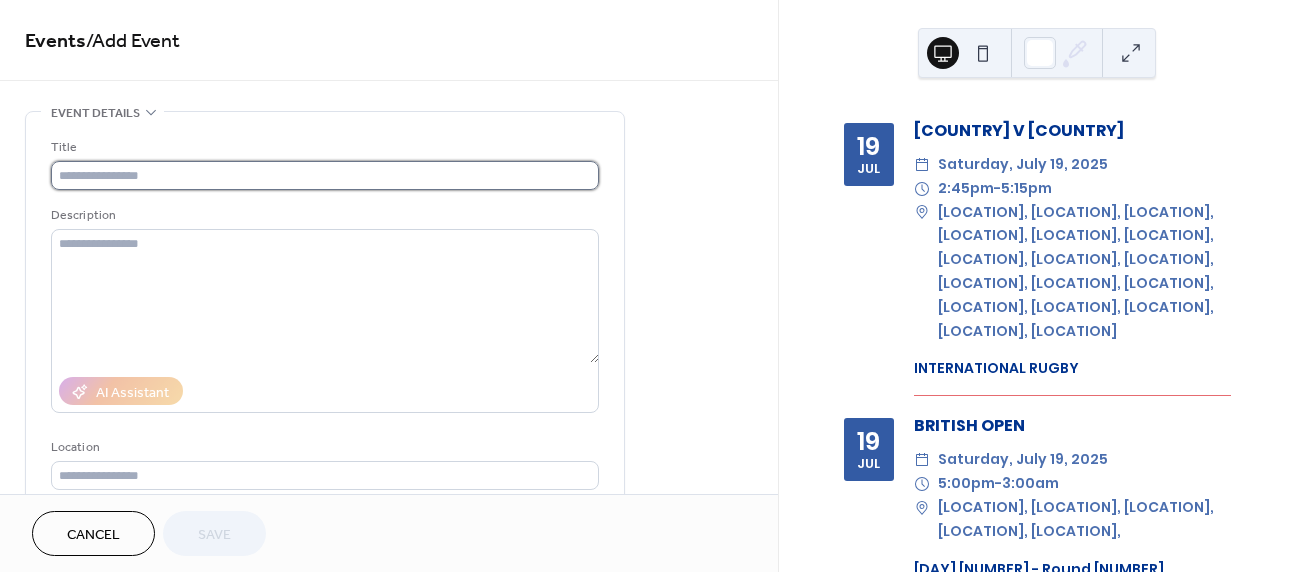 click at bounding box center [325, 175] 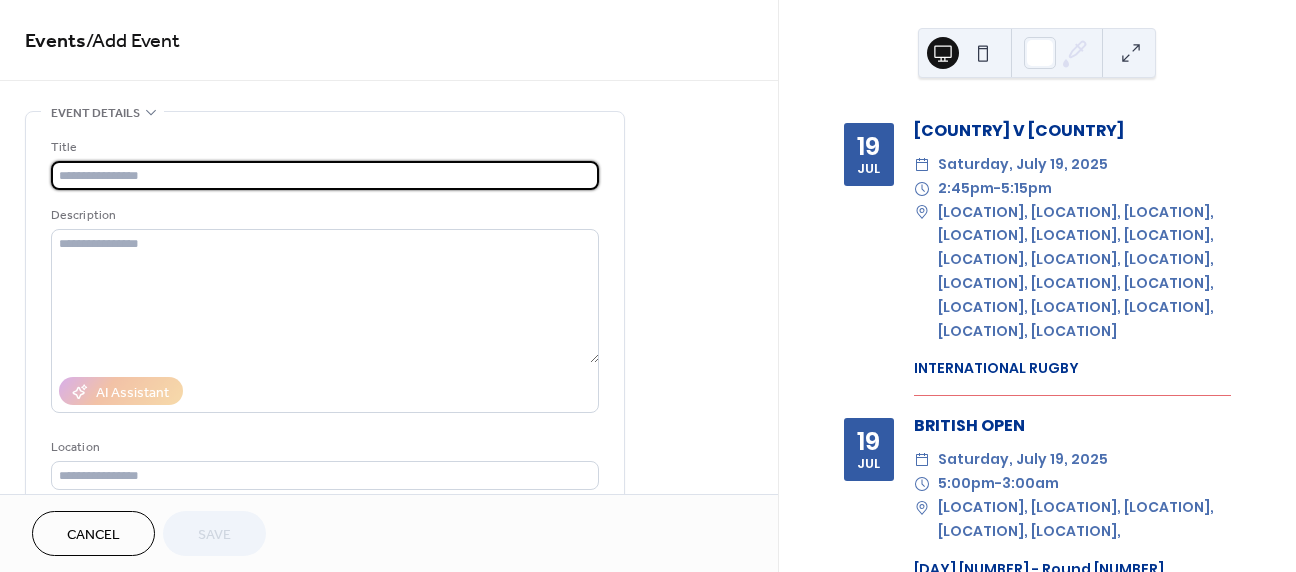 click at bounding box center (325, 175) 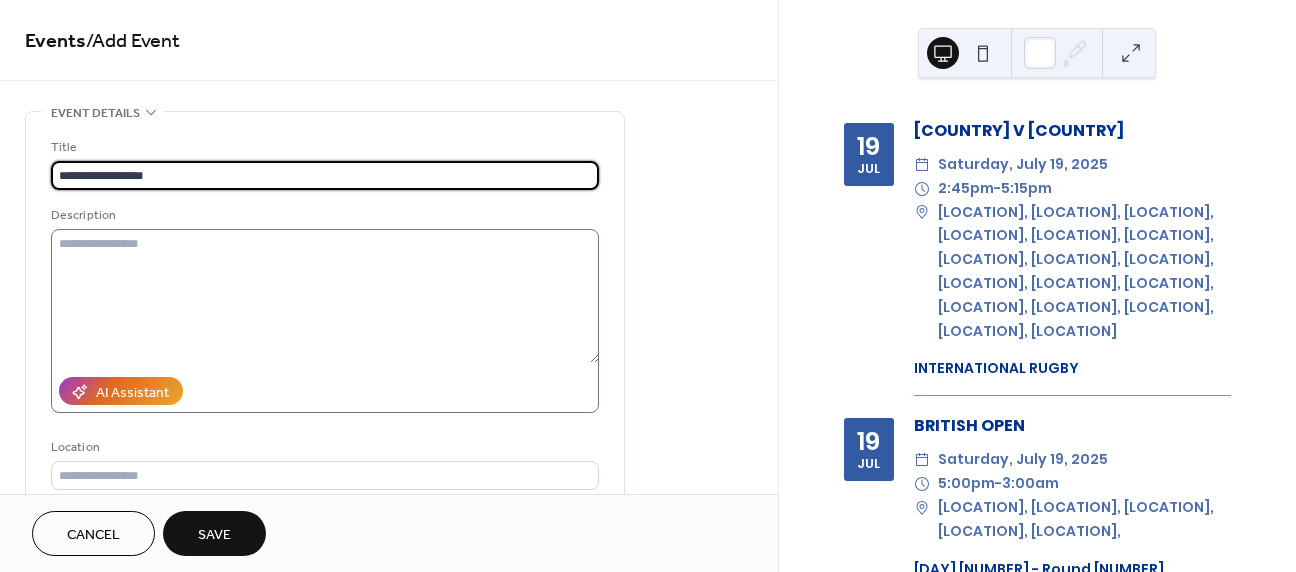 type on "**********" 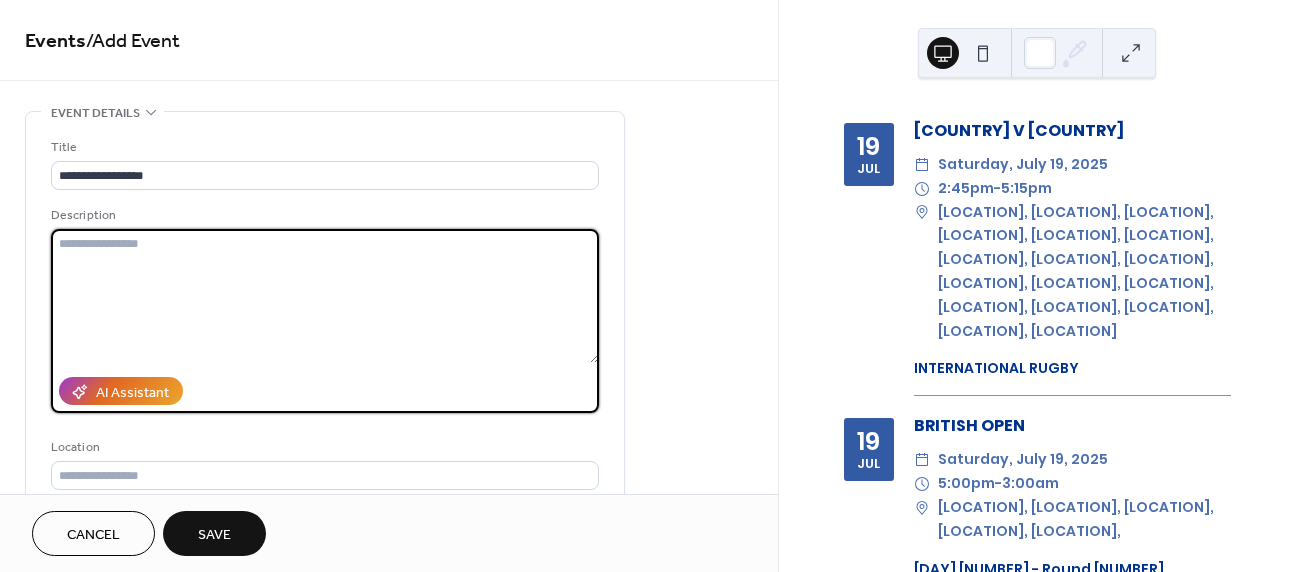 click at bounding box center (325, 296) 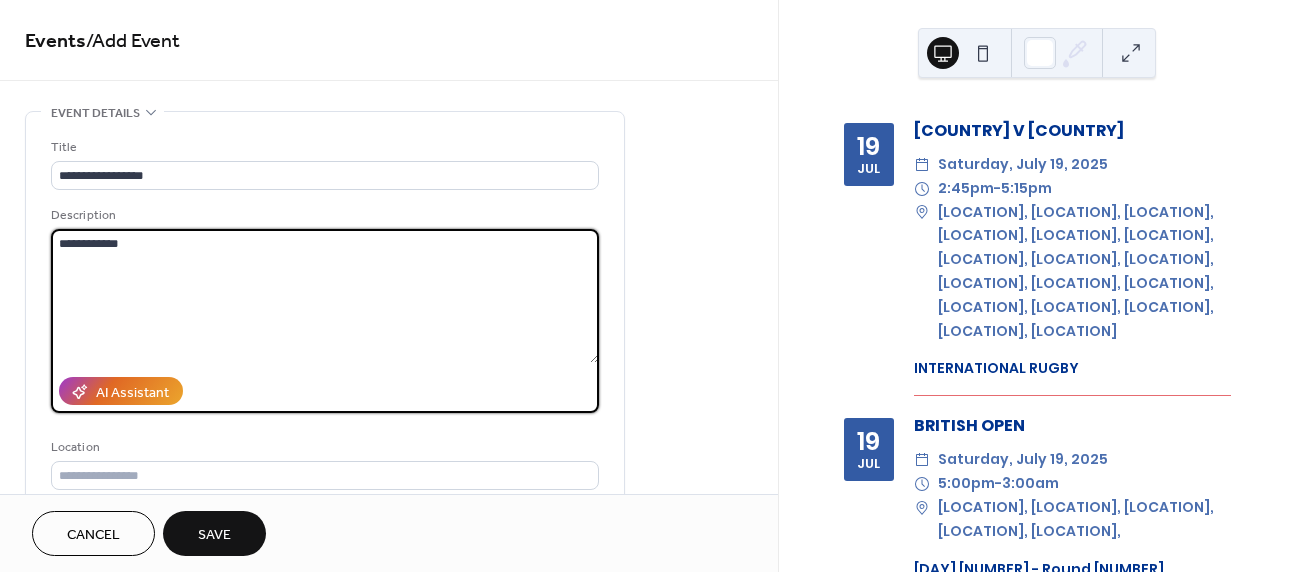 scroll, scrollTop: 329, scrollLeft: 0, axis: vertical 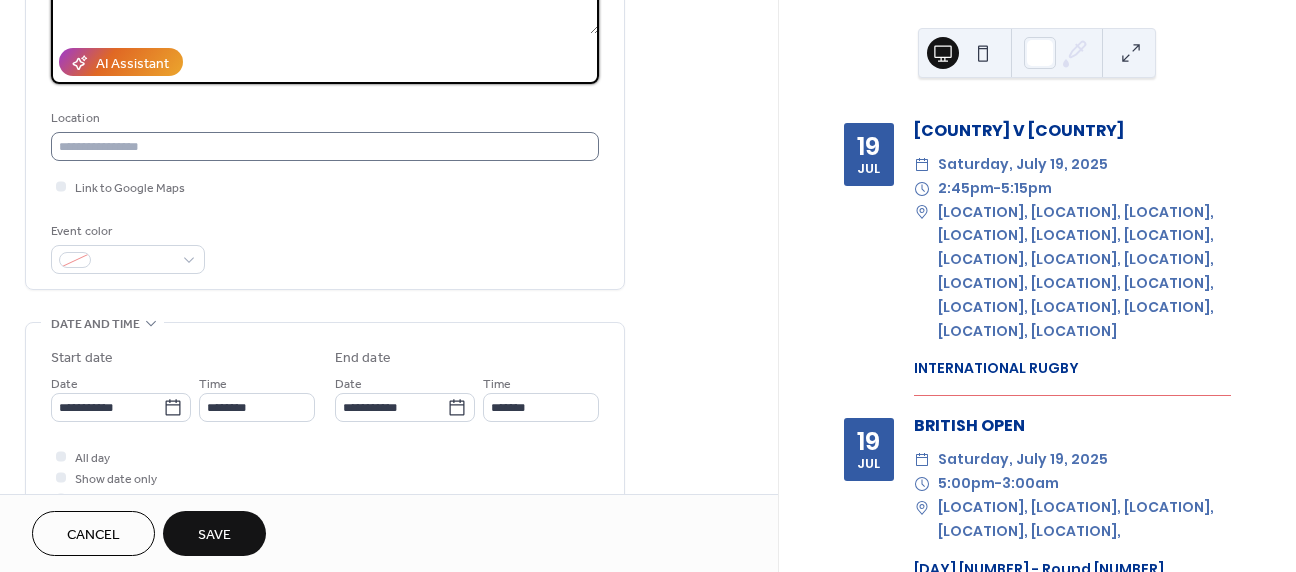type on "**********" 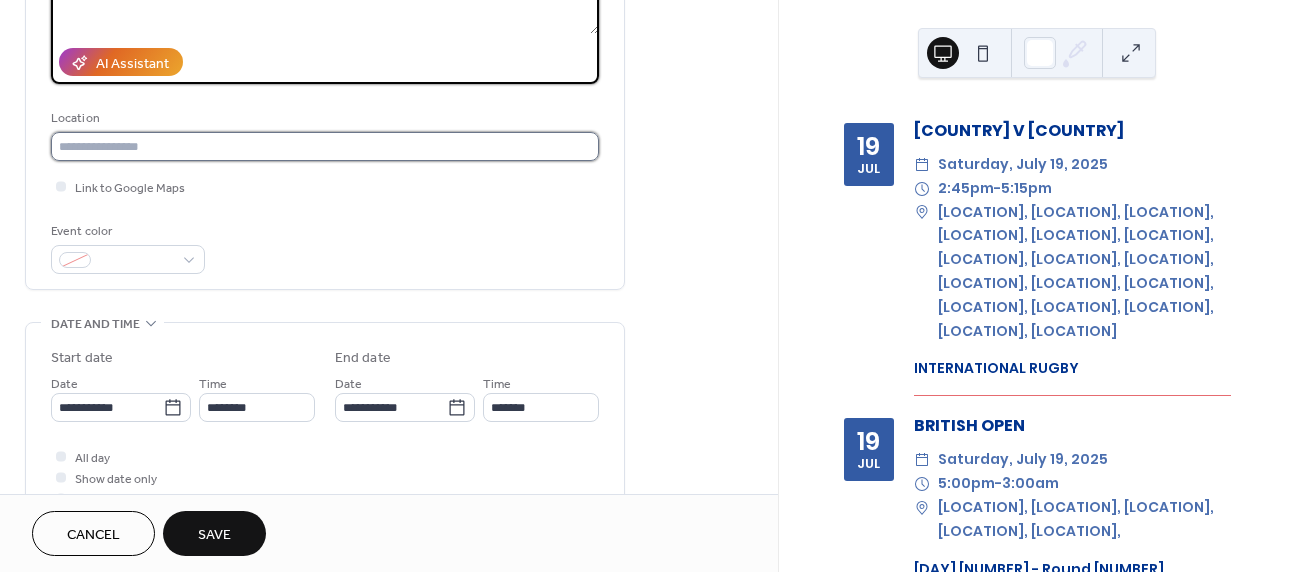click at bounding box center [325, 146] 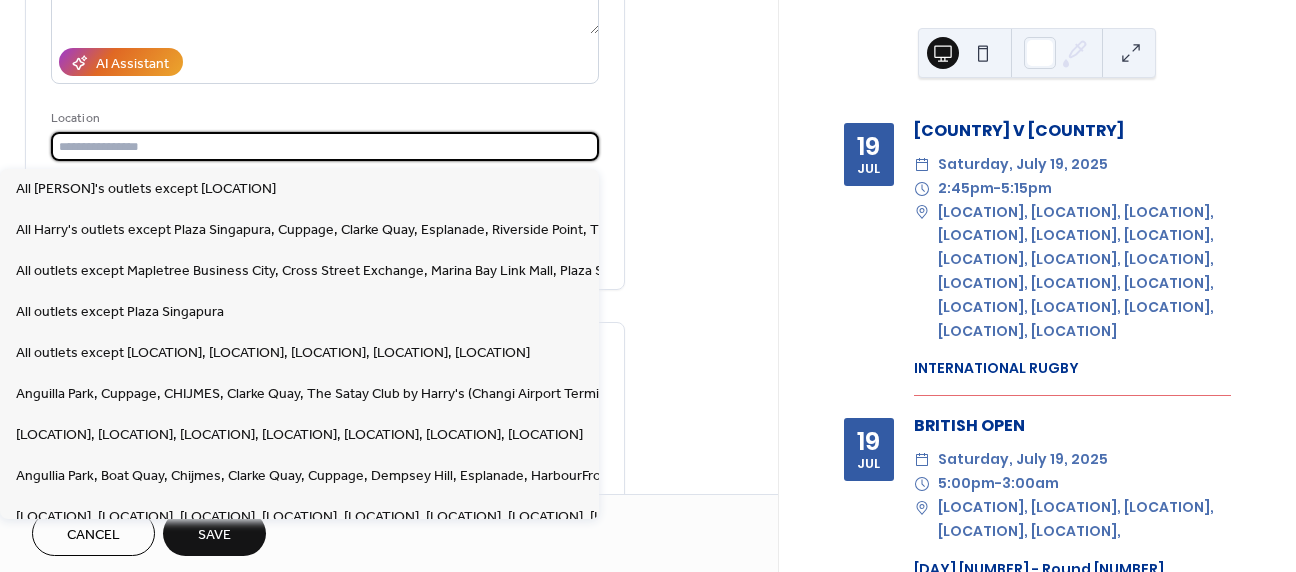 click at bounding box center [325, 146] 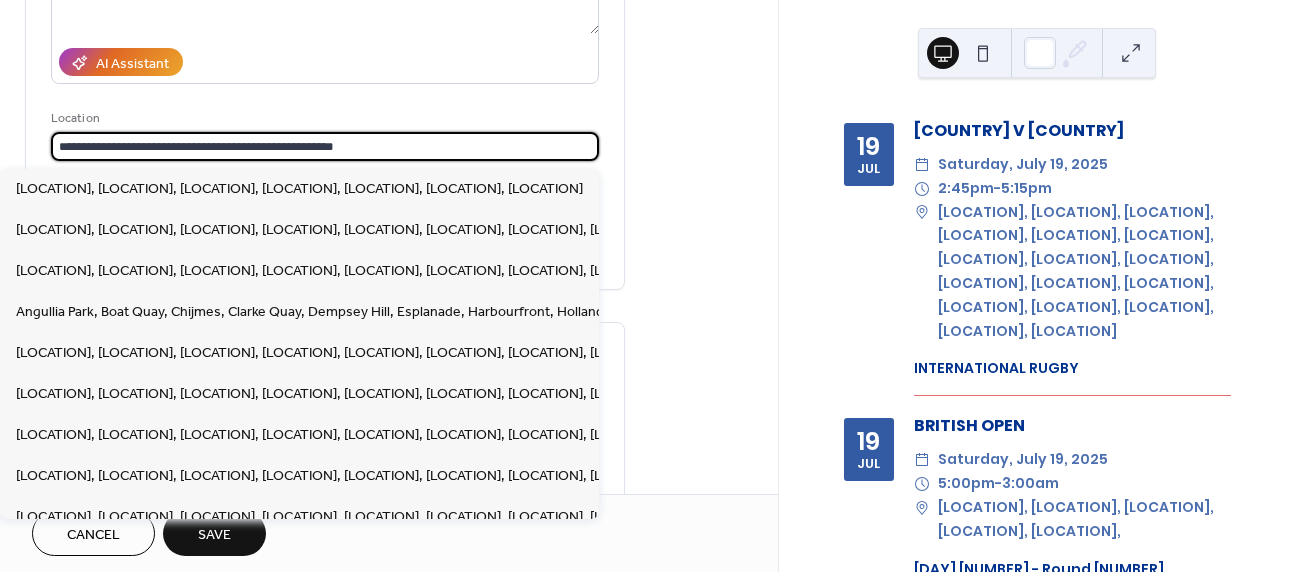 type on "**********" 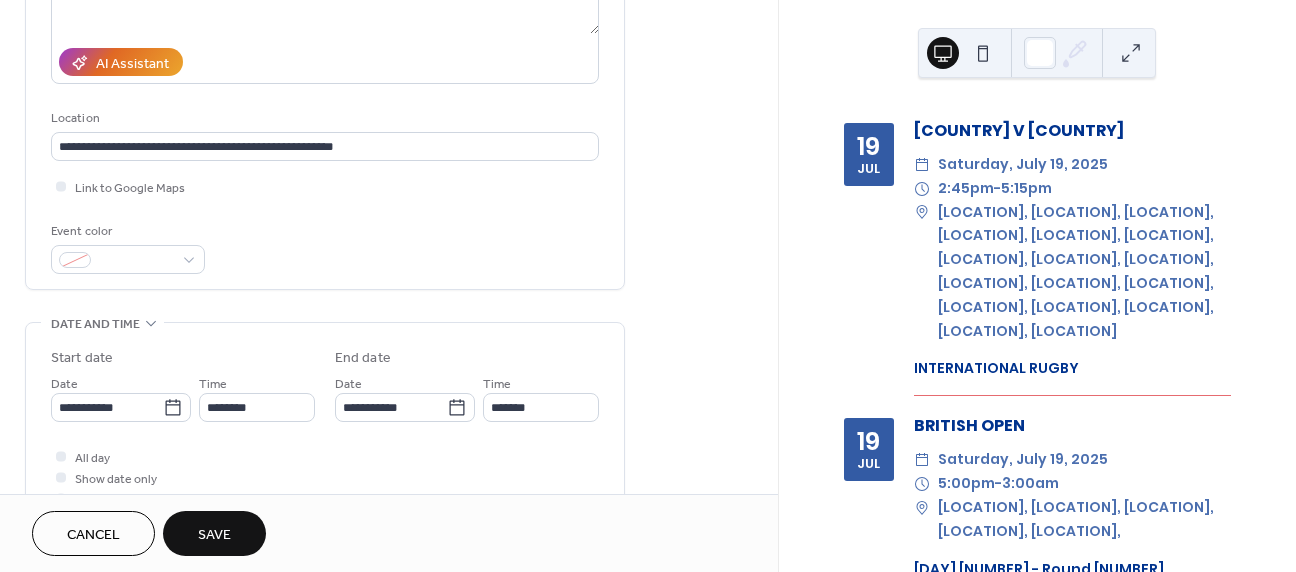 click on "**********" at bounding box center (389, 391) 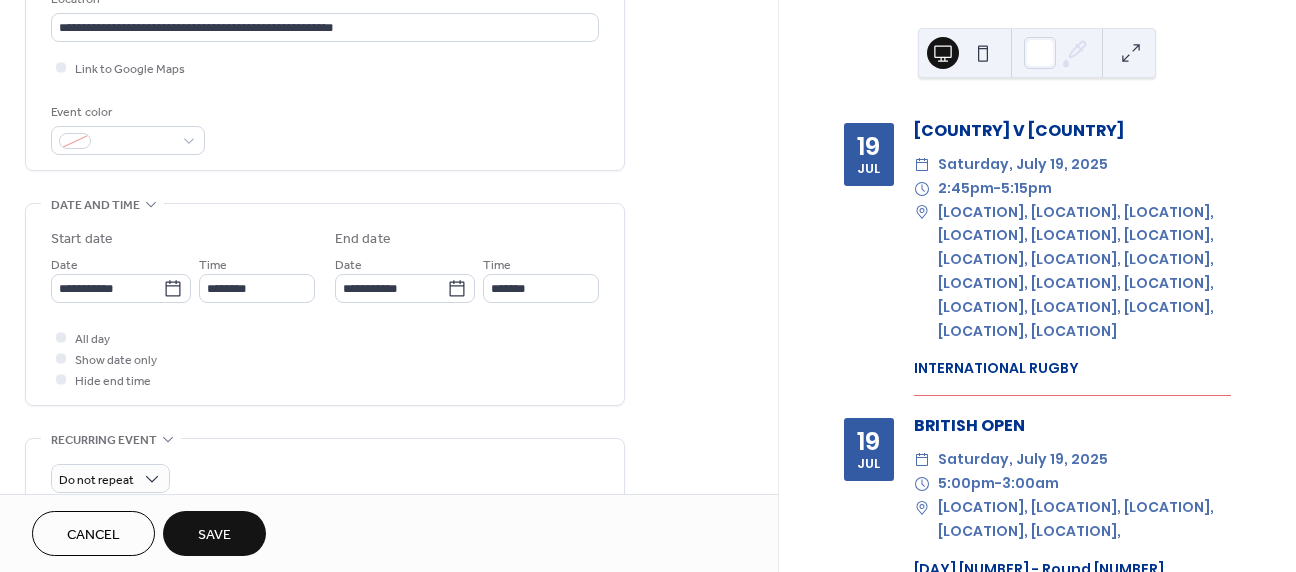 scroll, scrollTop: 487, scrollLeft: 0, axis: vertical 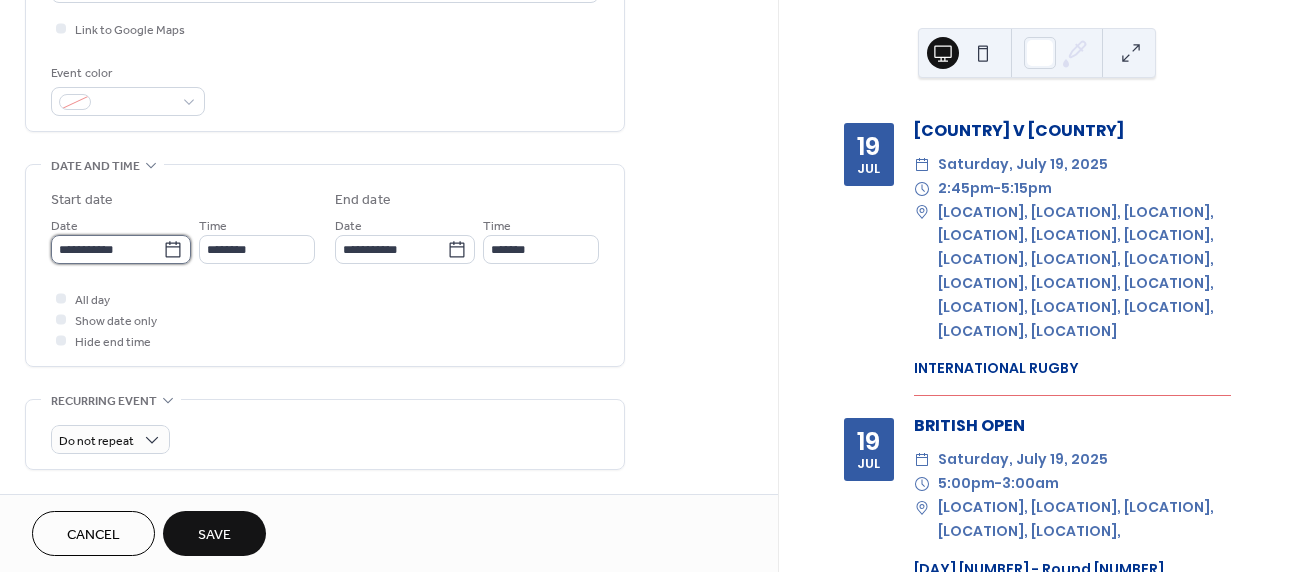 click on "**********" at bounding box center (107, 249) 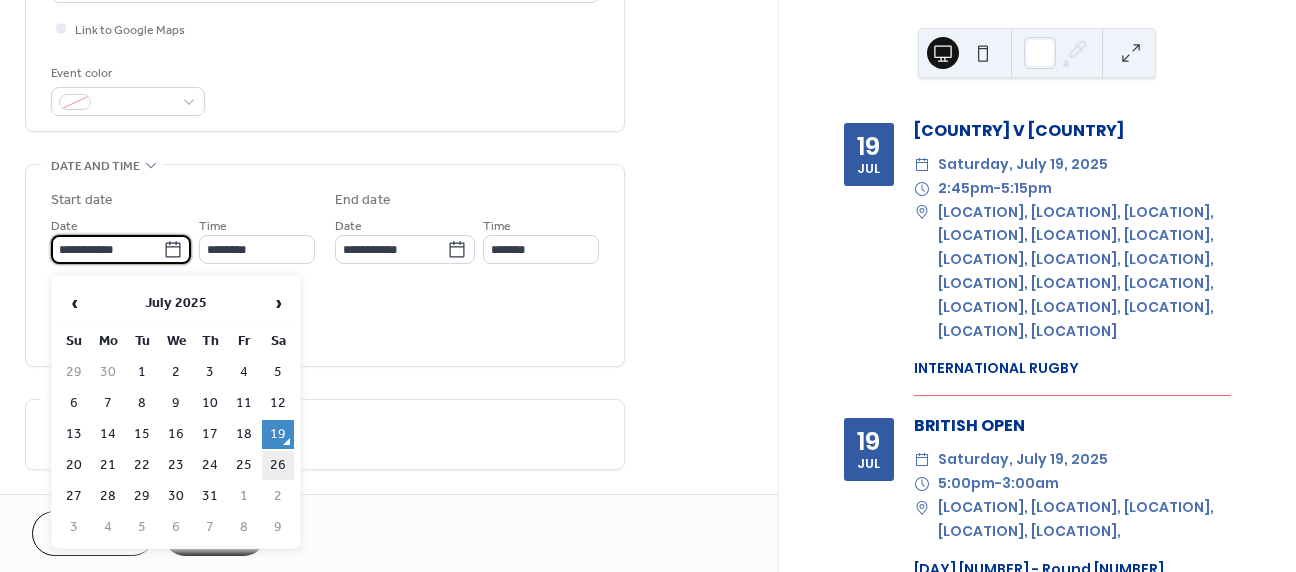 click on "26" at bounding box center (278, 465) 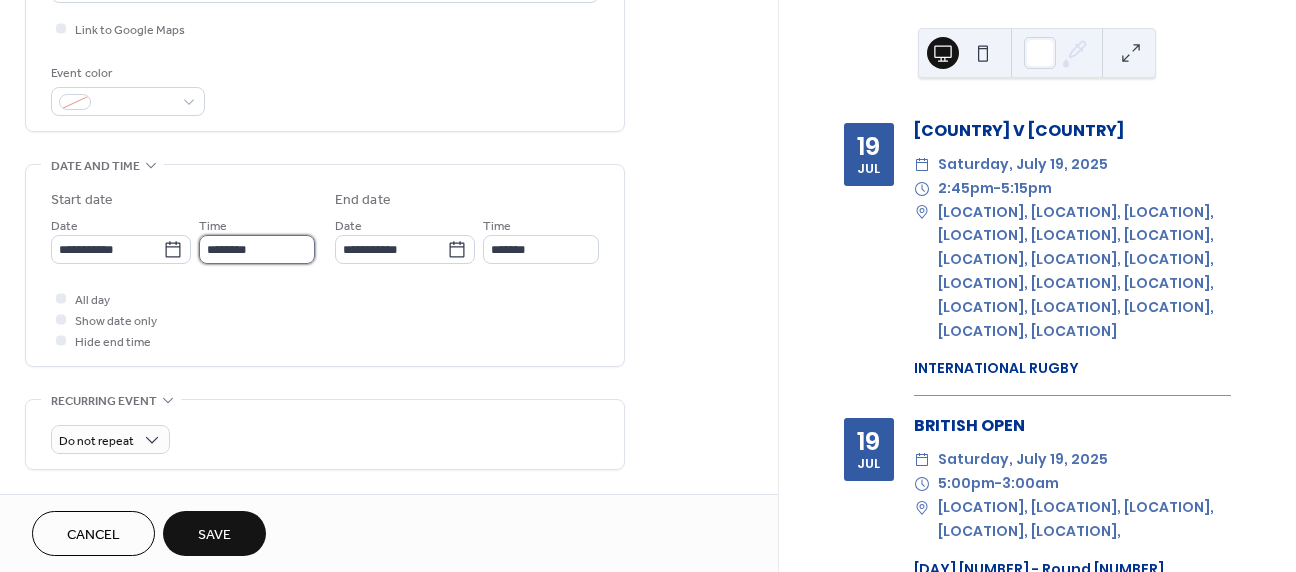 click on "********" at bounding box center [257, 249] 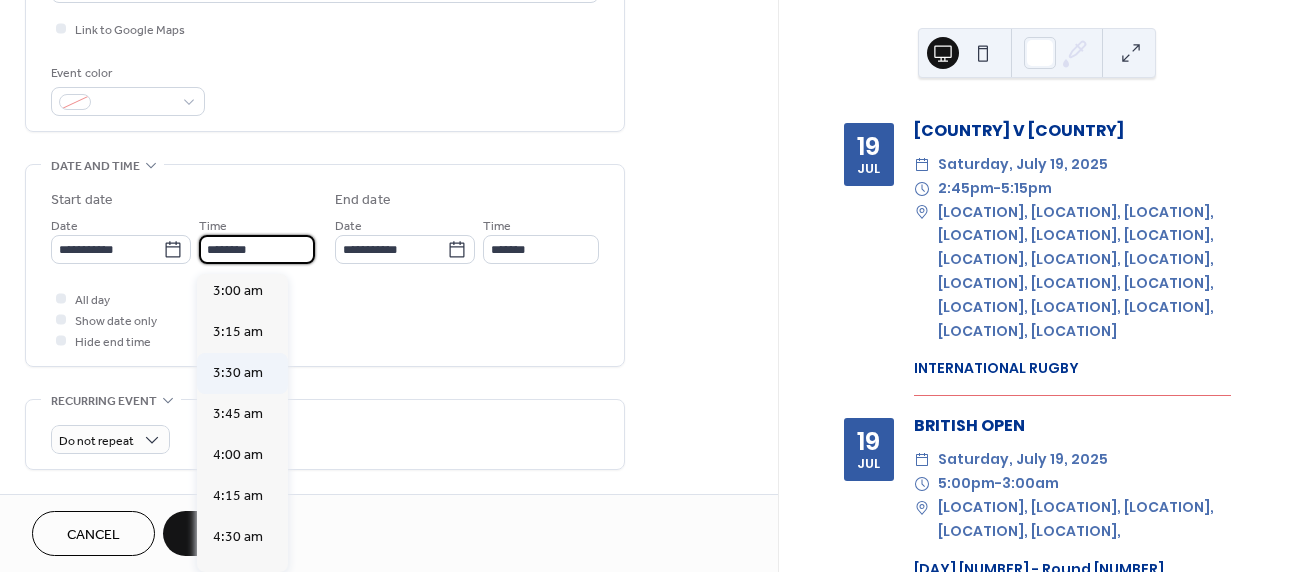 scroll, scrollTop: 303, scrollLeft: 0, axis: vertical 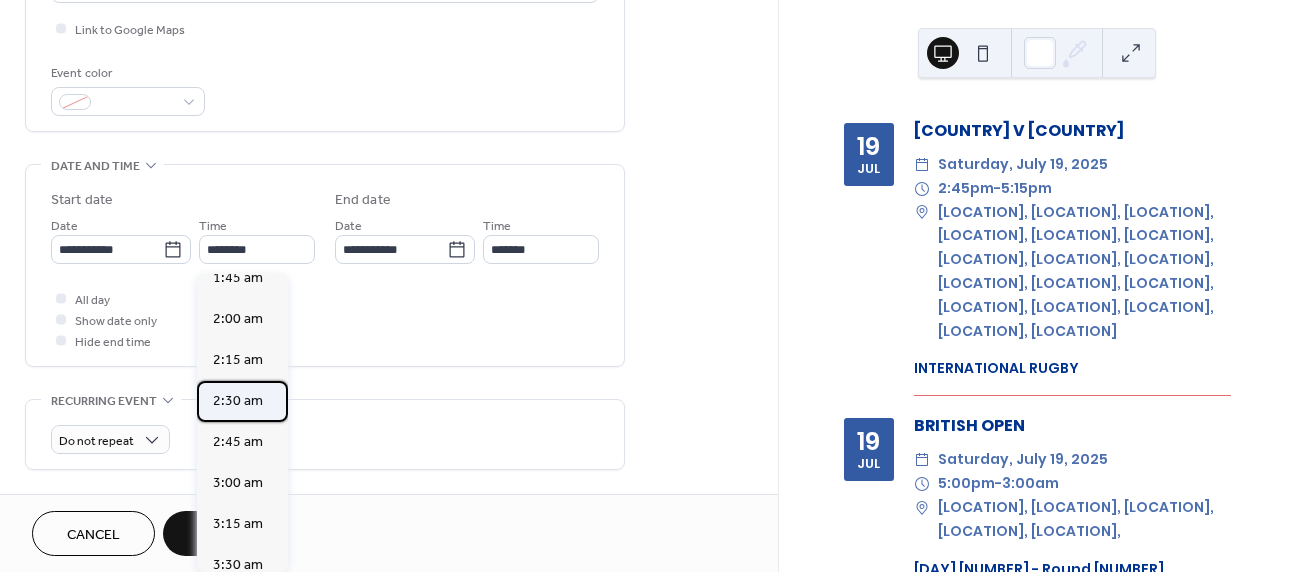 click on "2:30 am" at bounding box center (238, 401) 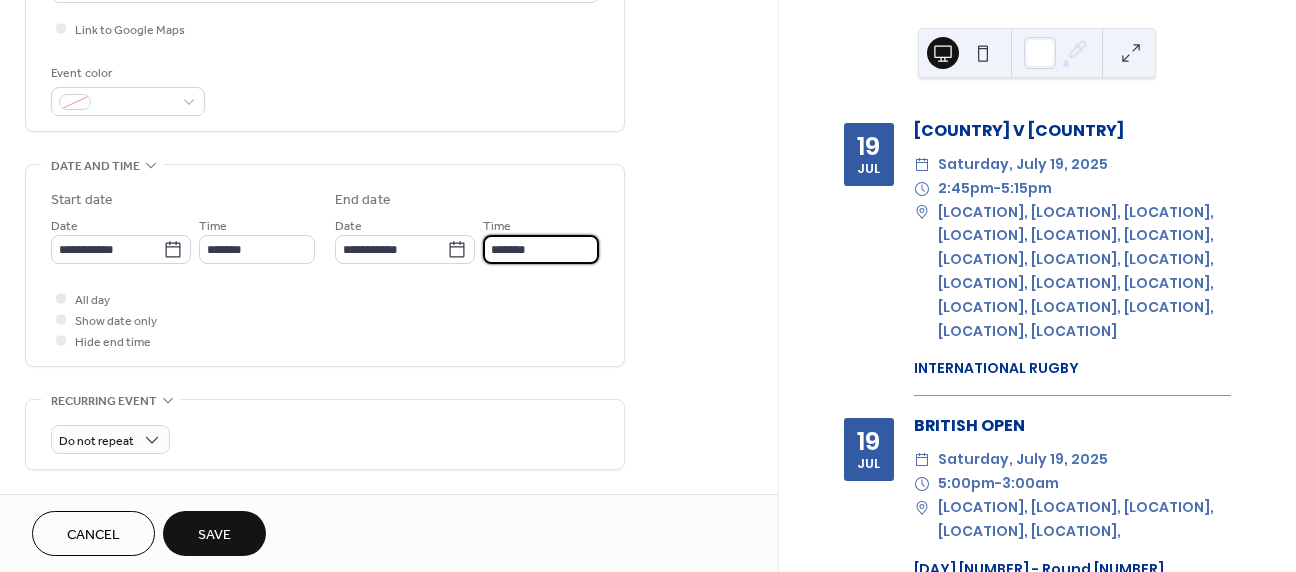 click on "*******" at bounding box center [541, 249] 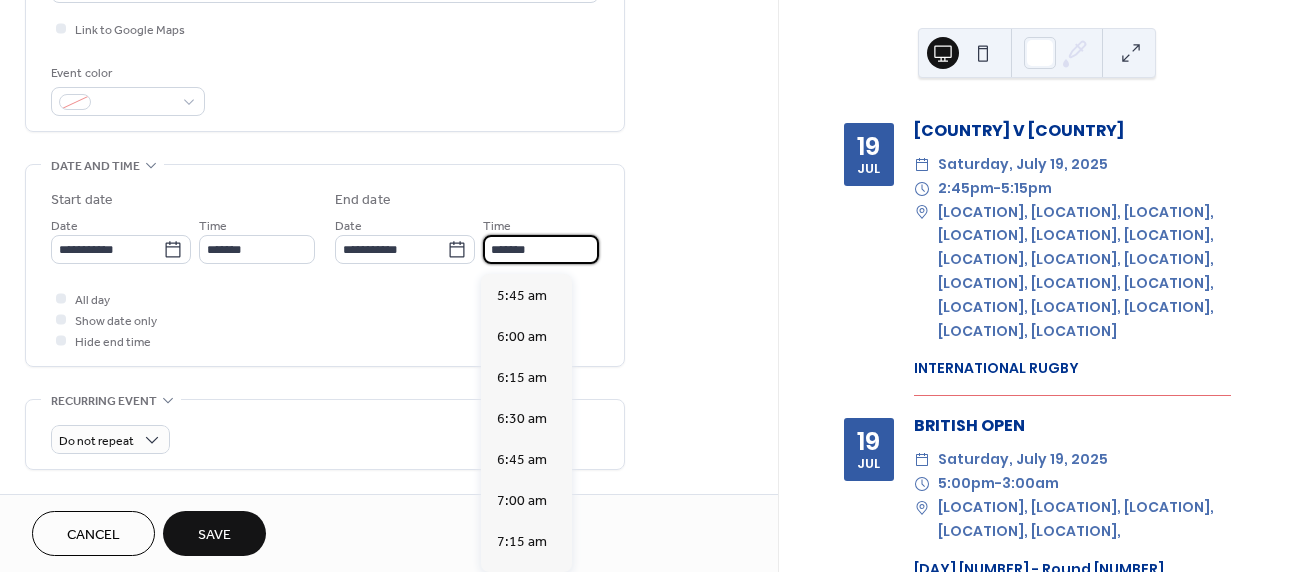 scroll, scrollTop: 303, scrollLeft: 0, axis: vertical 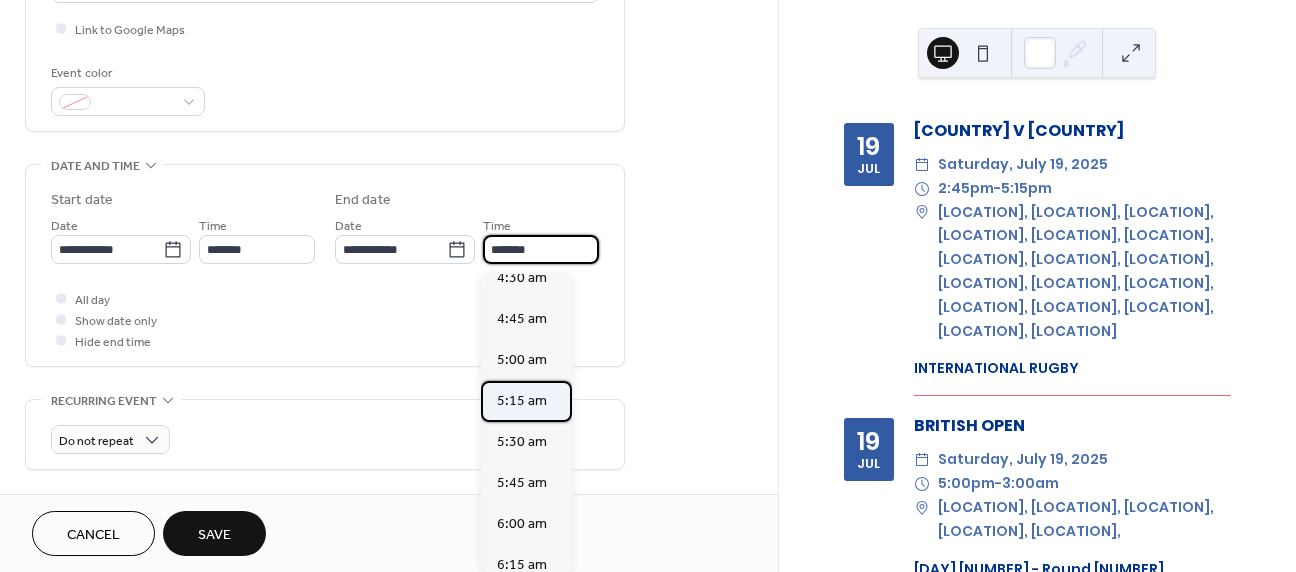 click on "5:15 am" at bounding box center (522, 401) 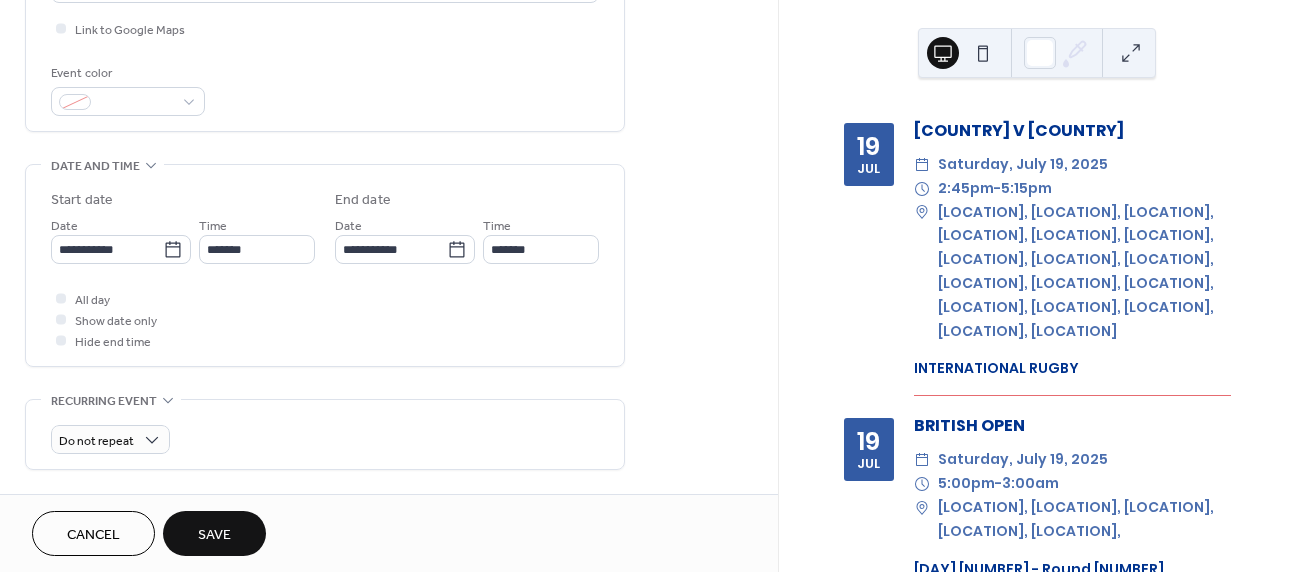 type on "*******" 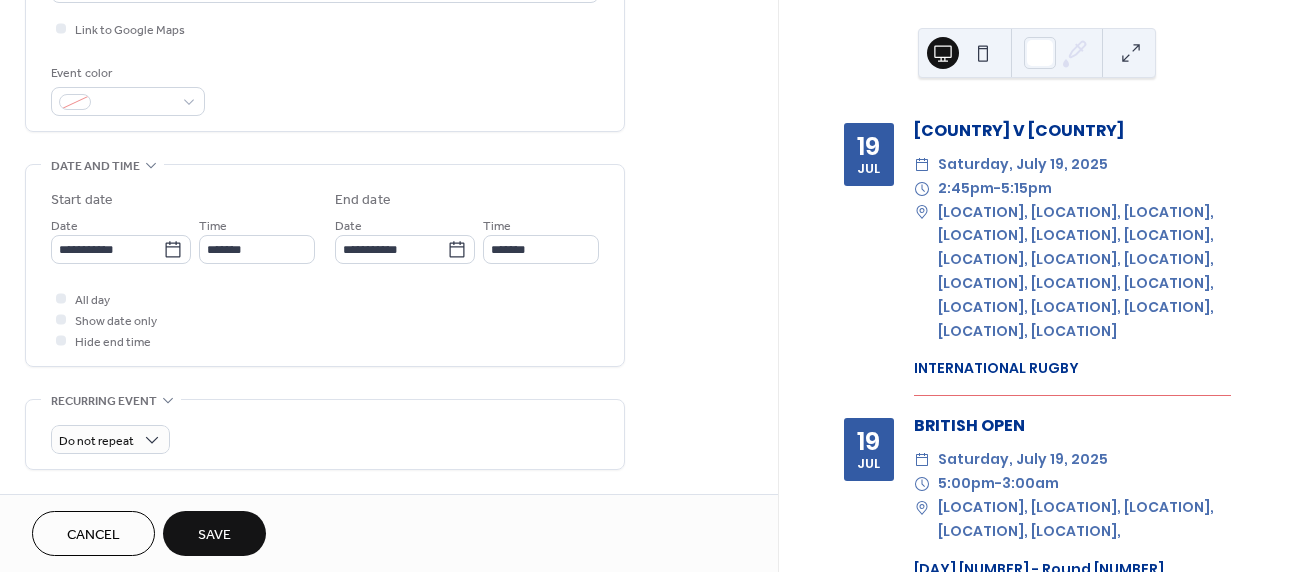 click on "Save" at bounding box center (214, 535) 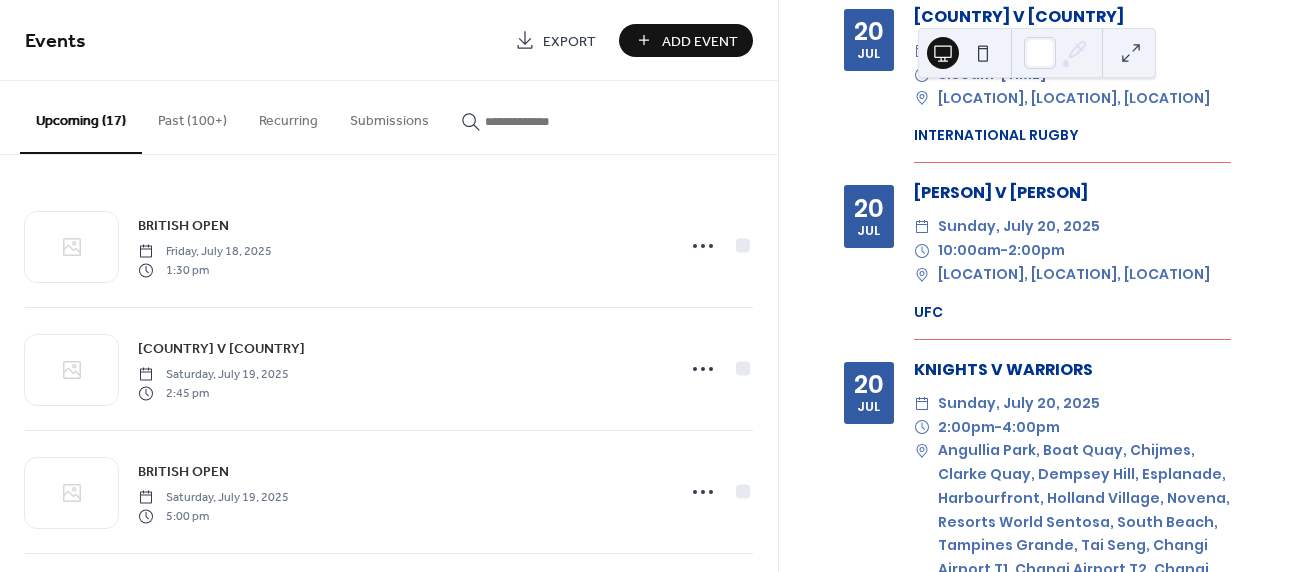 scroll, scrollTop: 3716, scrollLeft: 0, axis: vertical 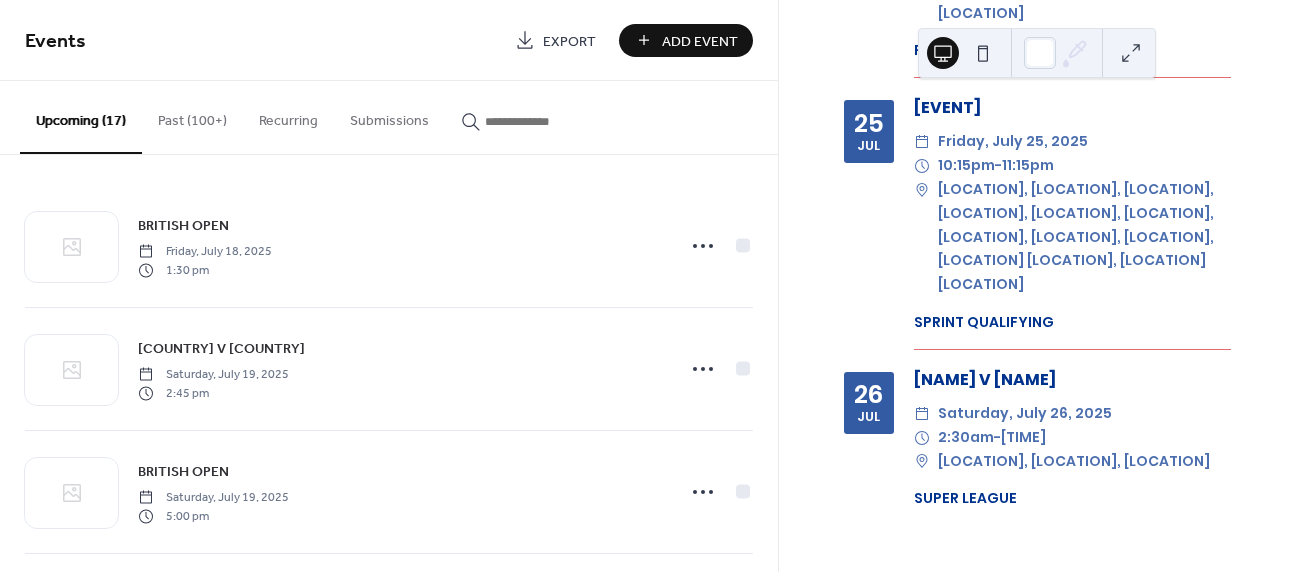 click on "Add Event" at bounding box center (700, 41) 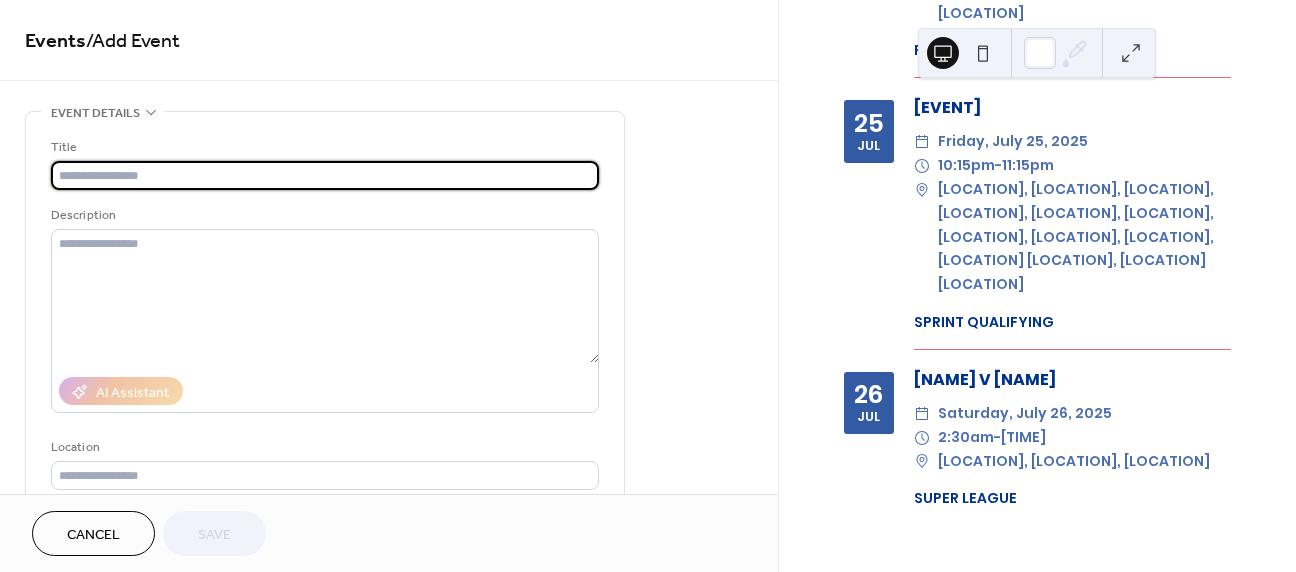 click at bounding box center [325, 175] 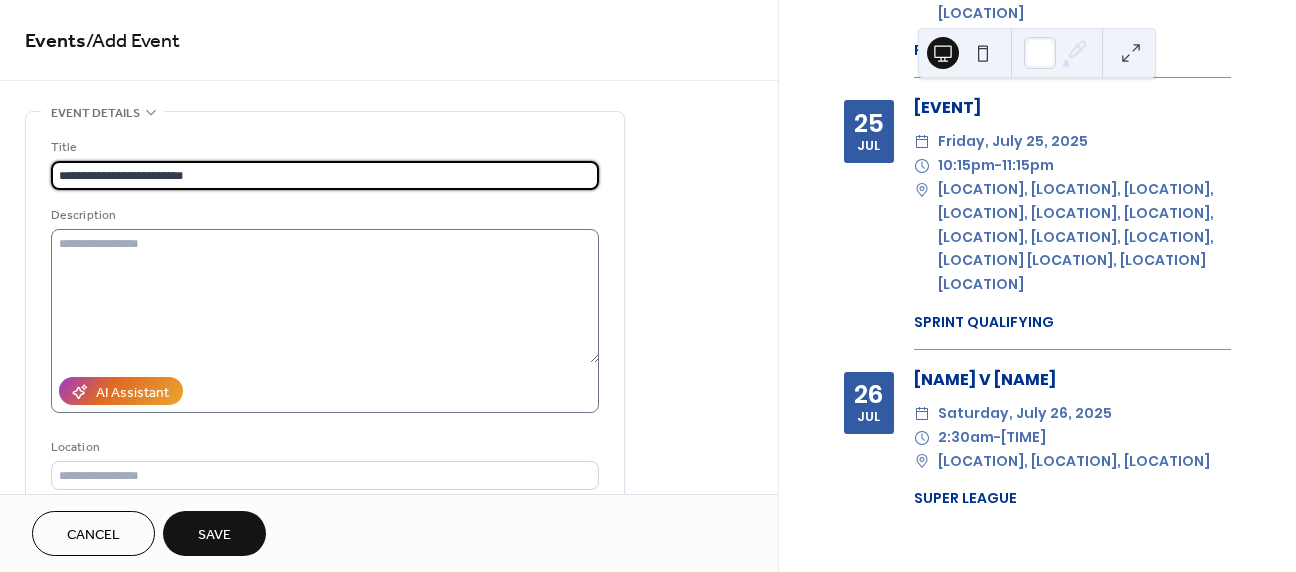 type on "**********" 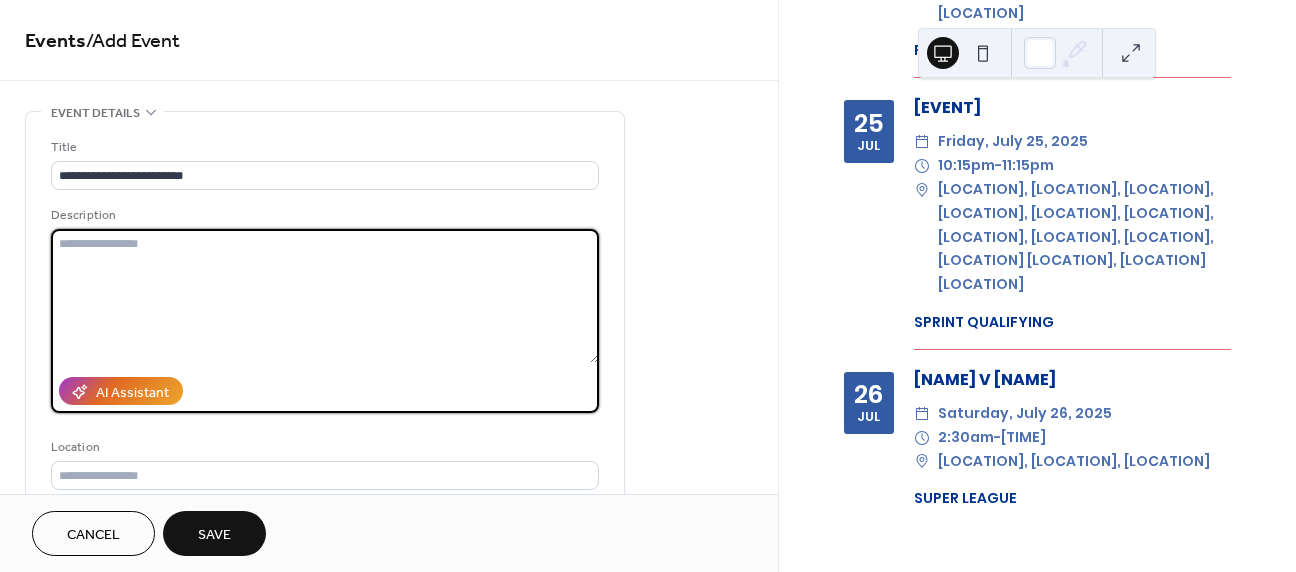 click at bounding box center [325, 296] 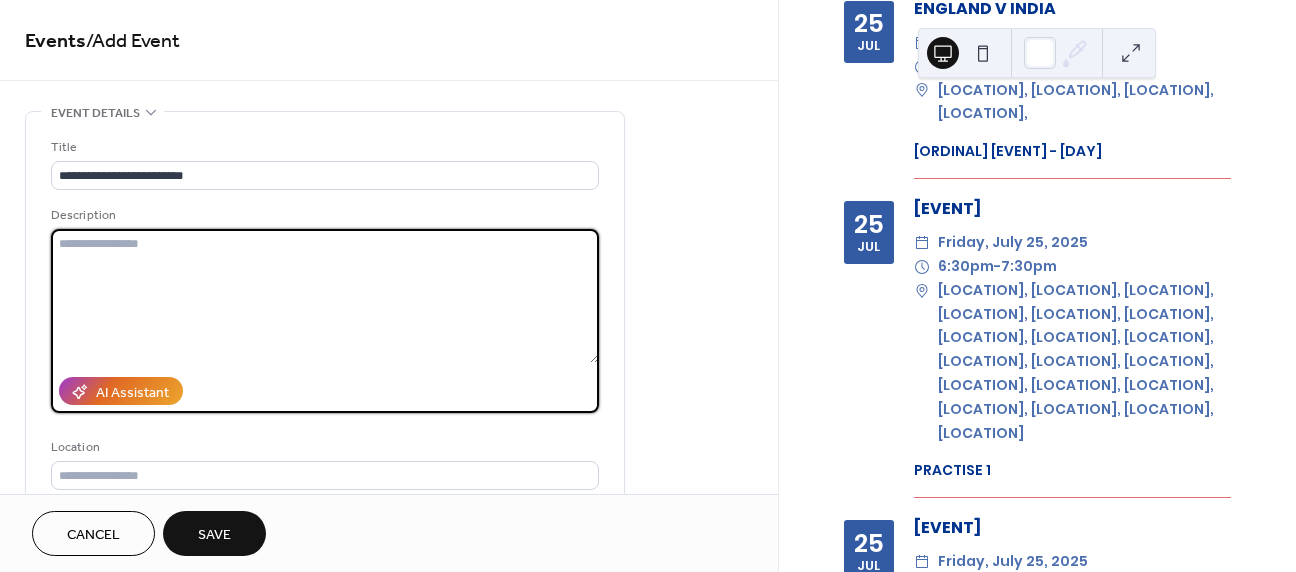 scroll, scrollTop: 3716, scrollLeft: 0, axis: vertical 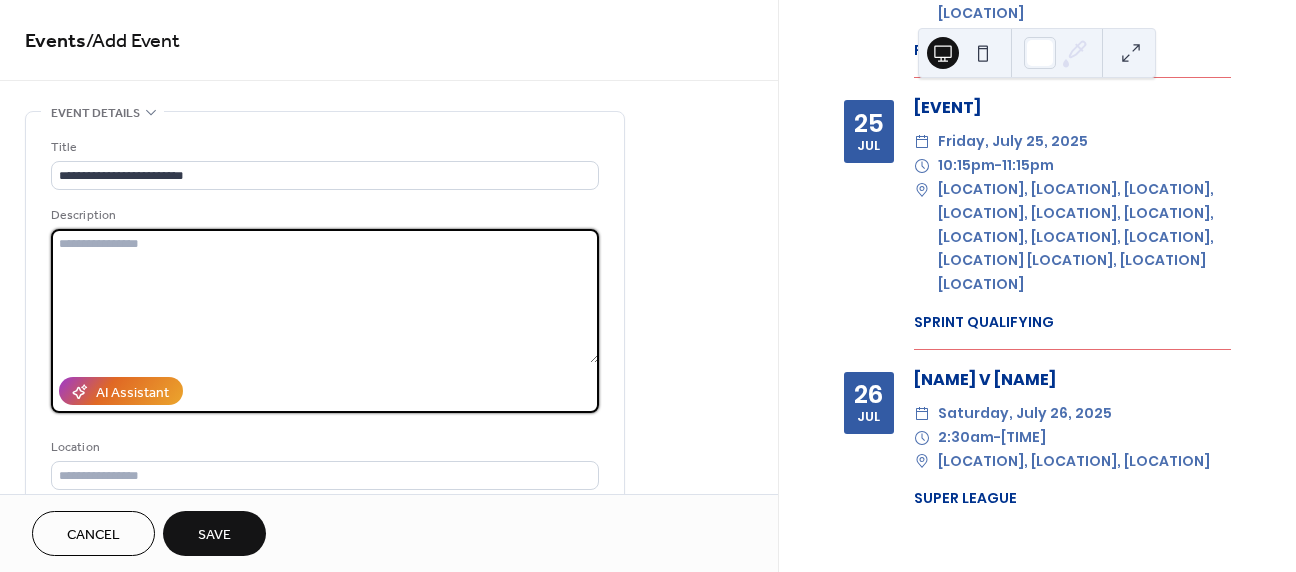 click at bounding box center (325, 296) 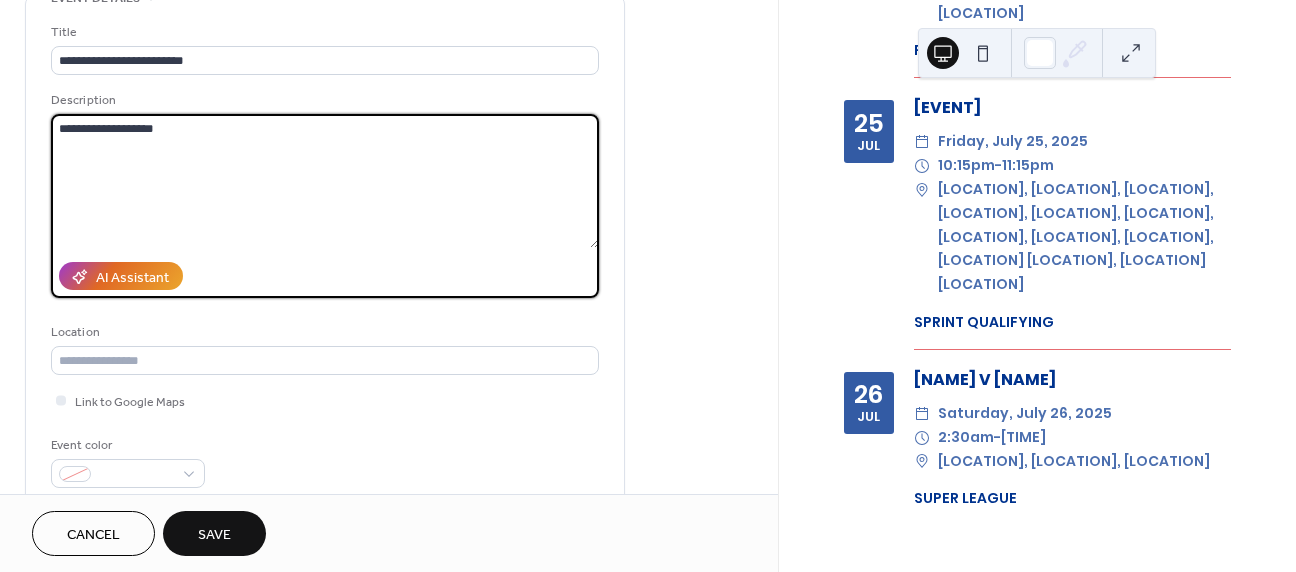 scroll, scrollTop: 248, scrollLeft: 0, axis: vertical 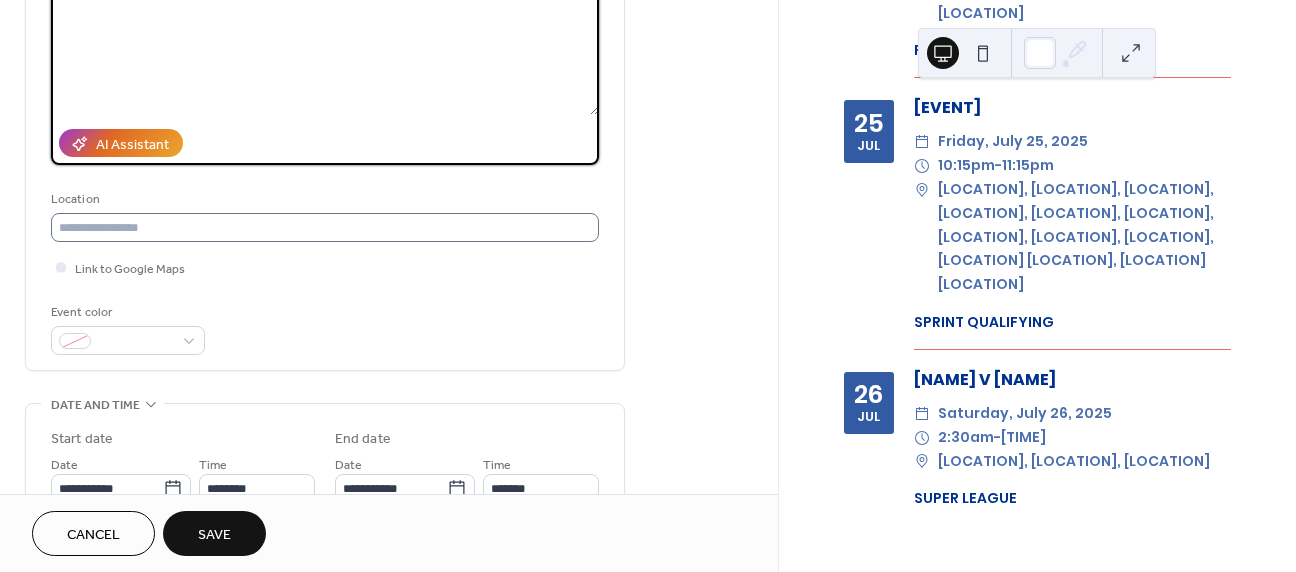 type on "**********" 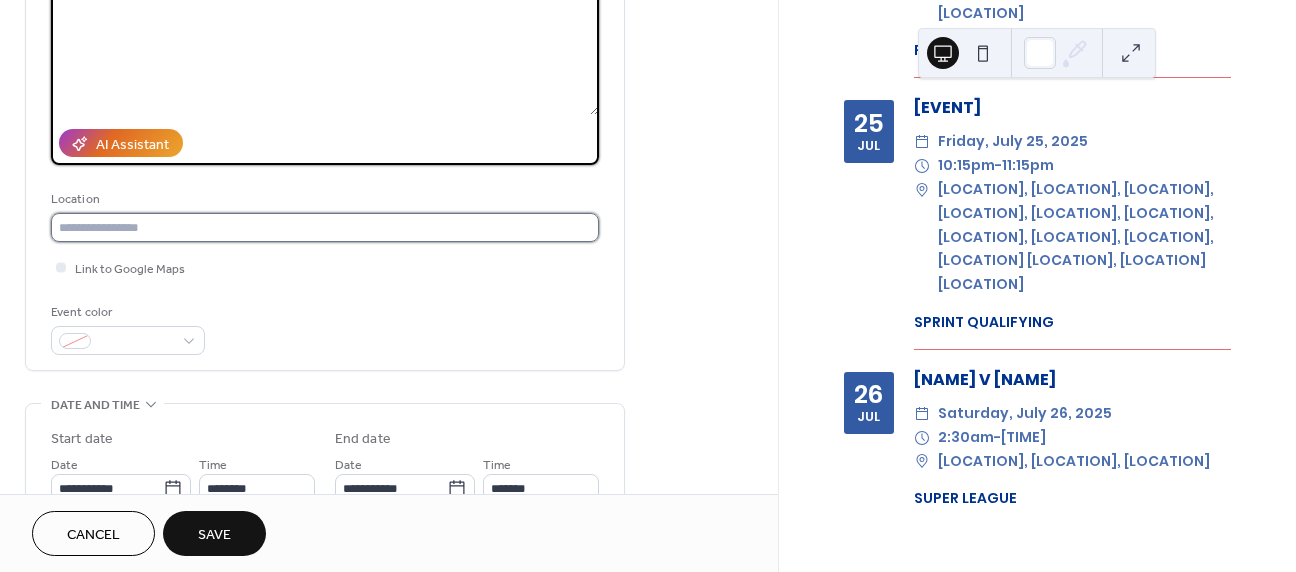 click at bounding box center (325, 227) 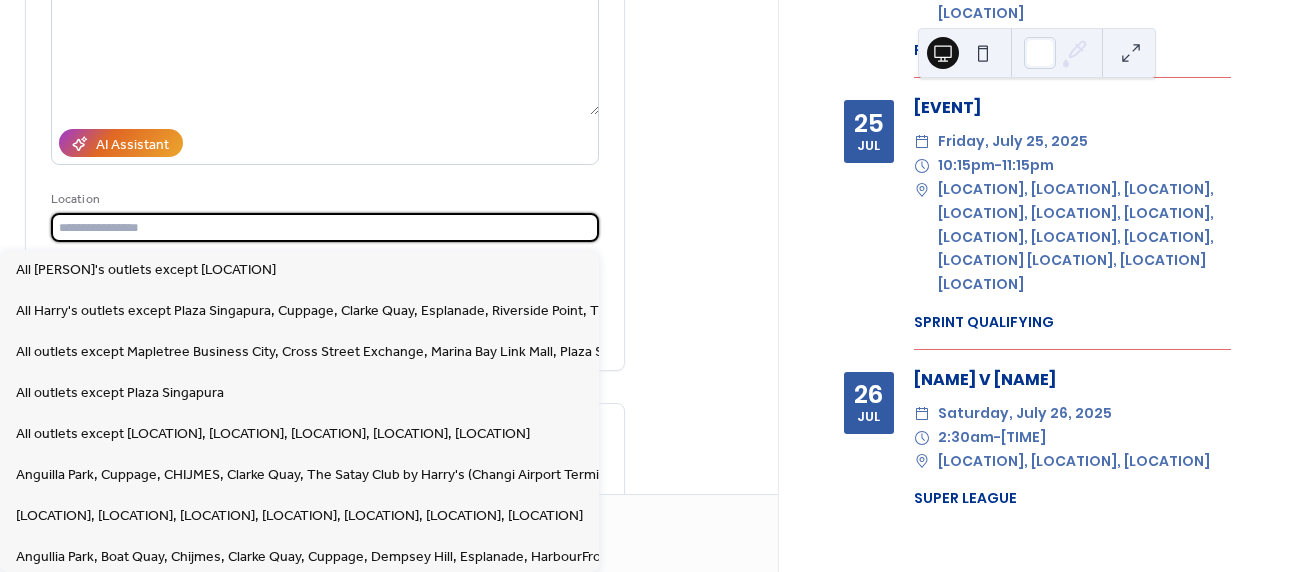 click at bounding box center [325, 227] 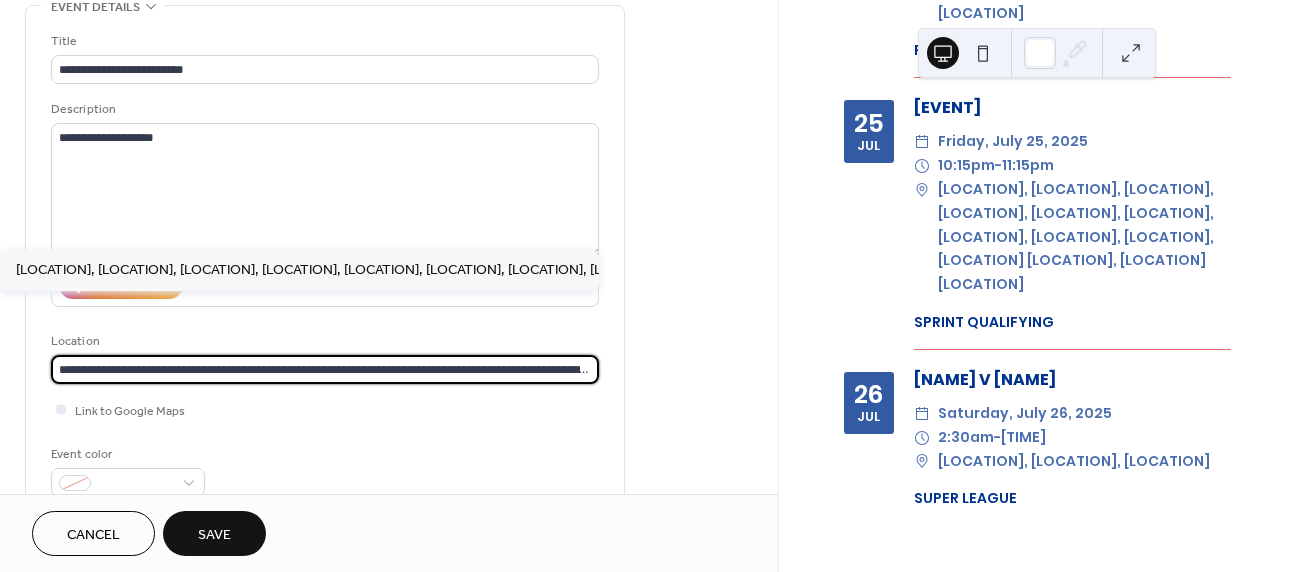 scroll, scrollTop: 110, scrollLeft: 0, axis: vertical 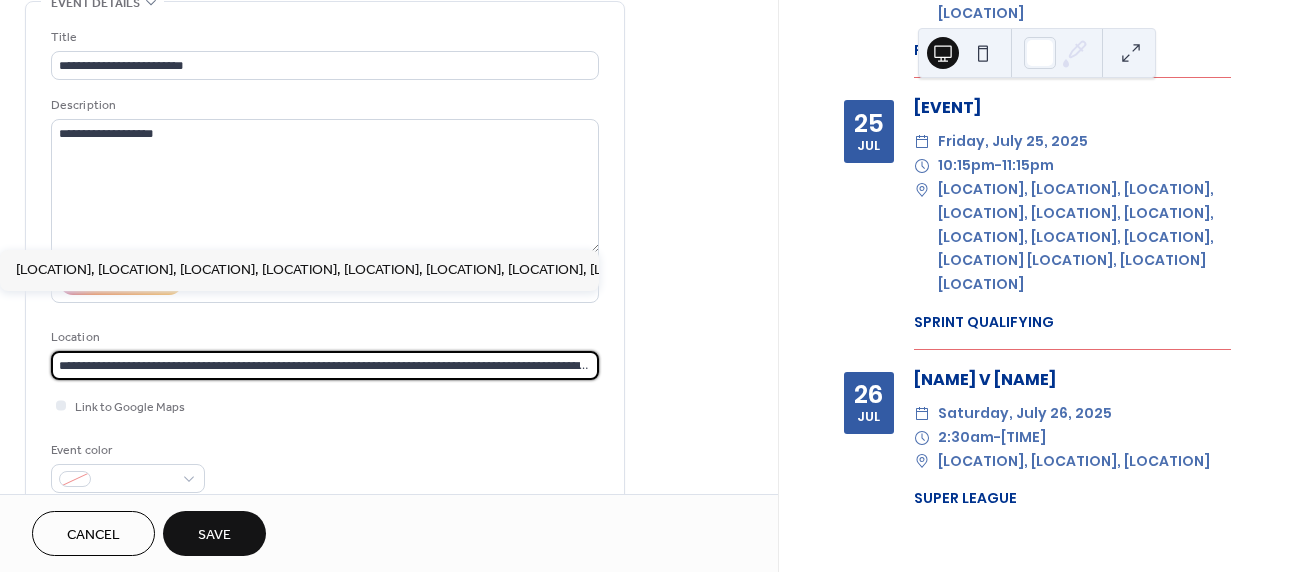type on "**********" 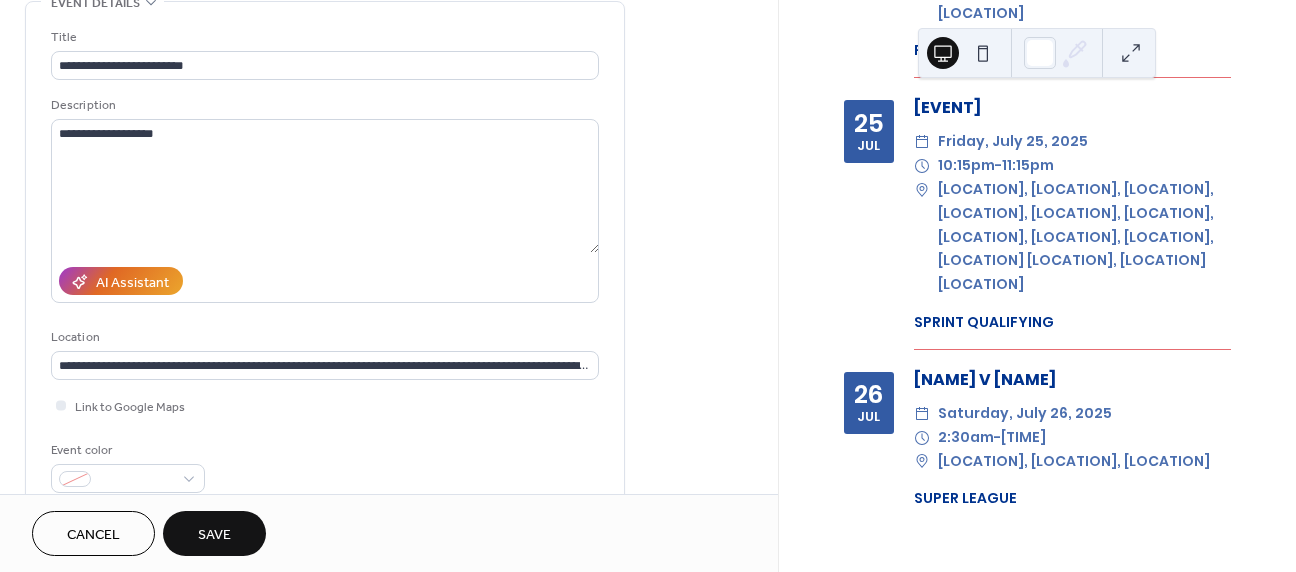 click on "**********" at bounding box center (389, 610) 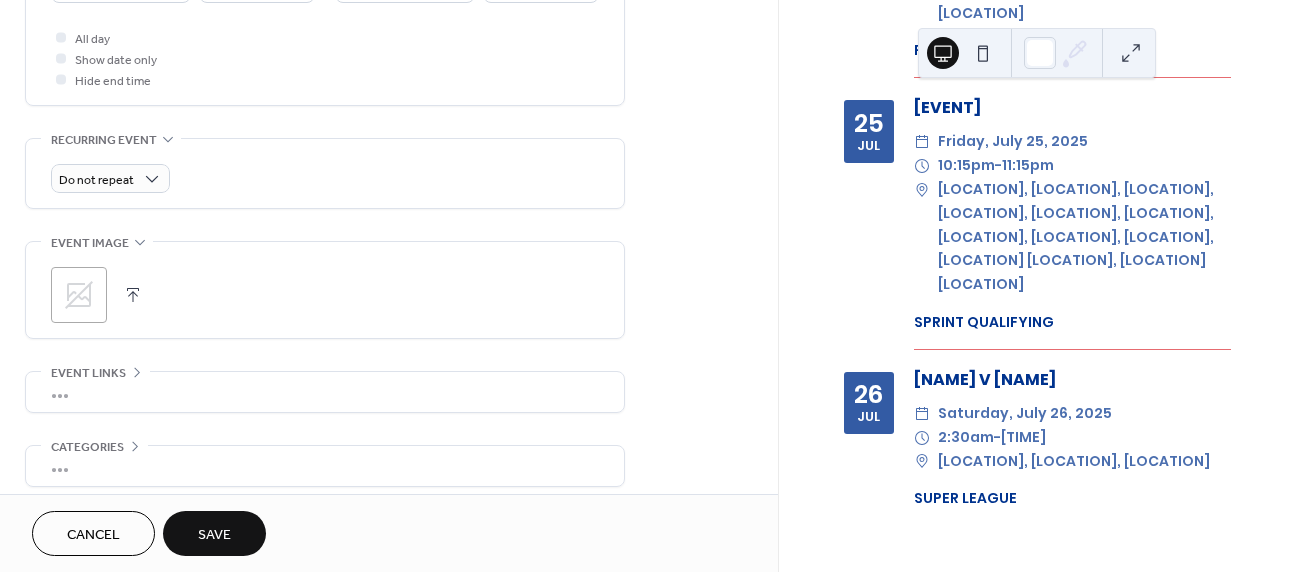 scroll, scrollTop: 559, scrollLeft: 0, axis: vertical 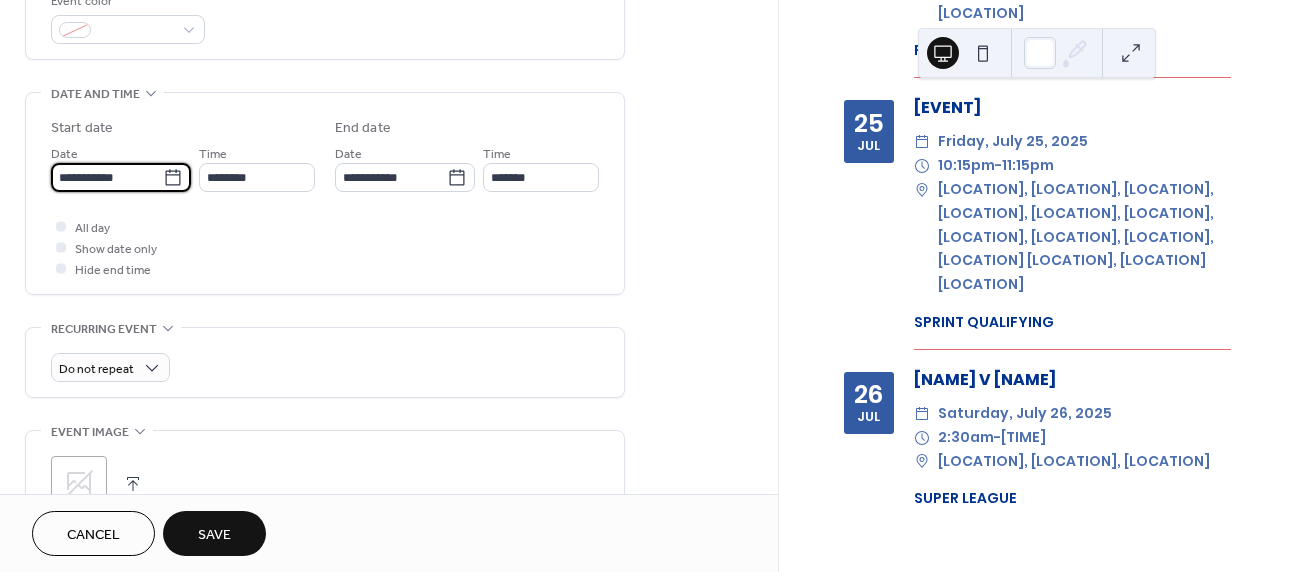 click on "**********" at bounding box center [107, 177] 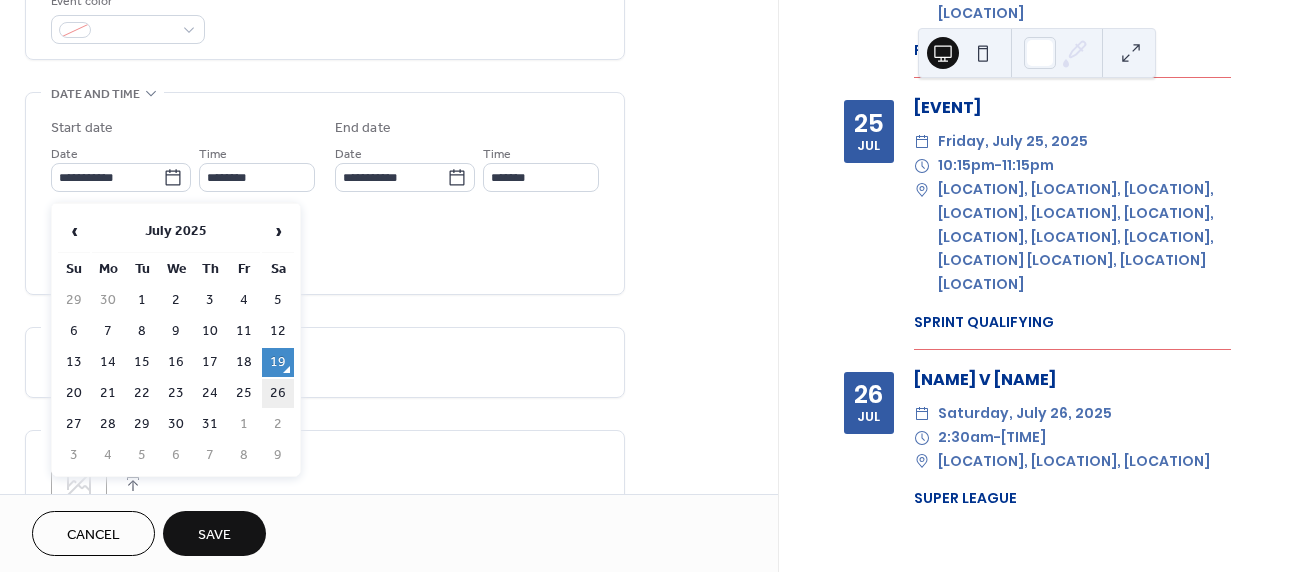 click on "26" at bounding box center (278, 393) 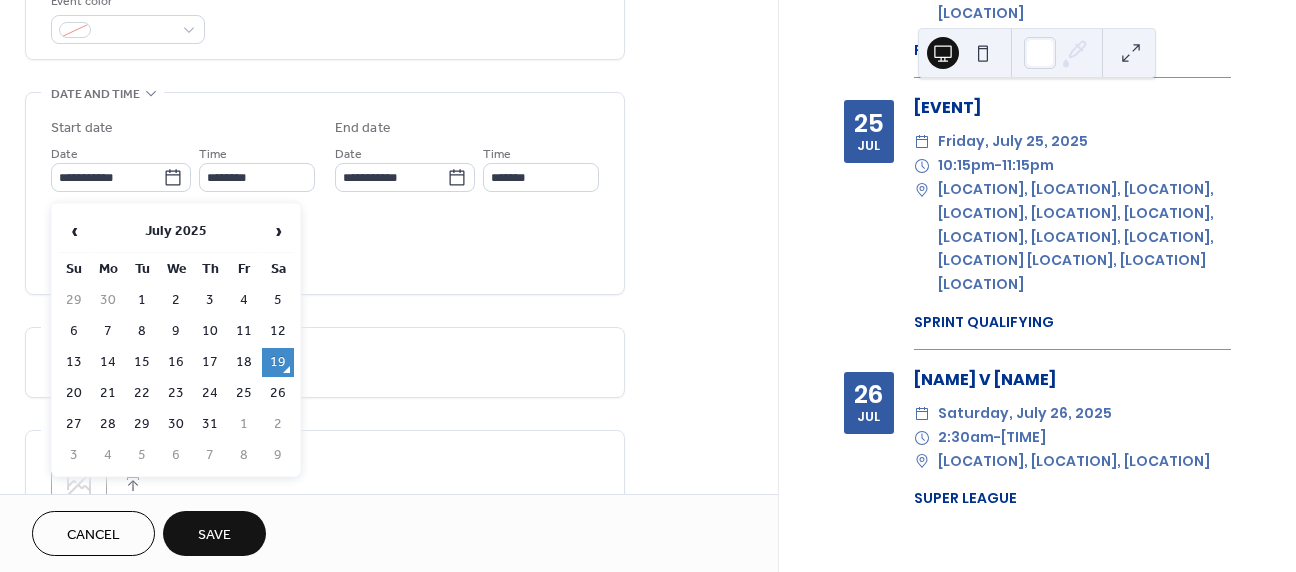 type on "**********" 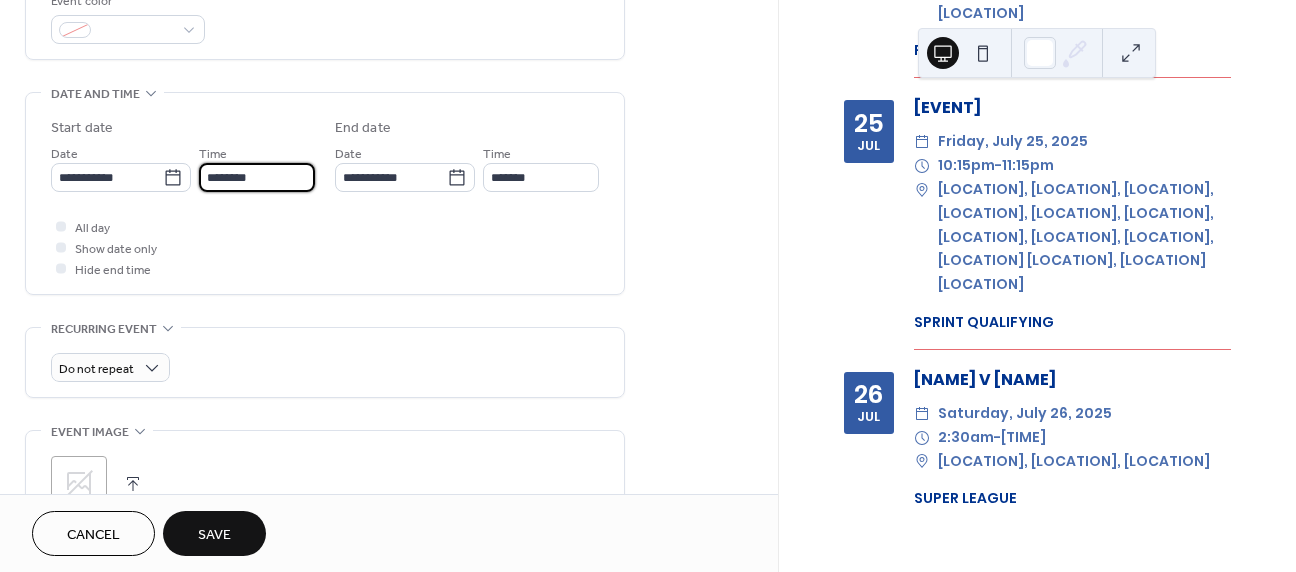 click on "********" at bounding box center (257, 177) 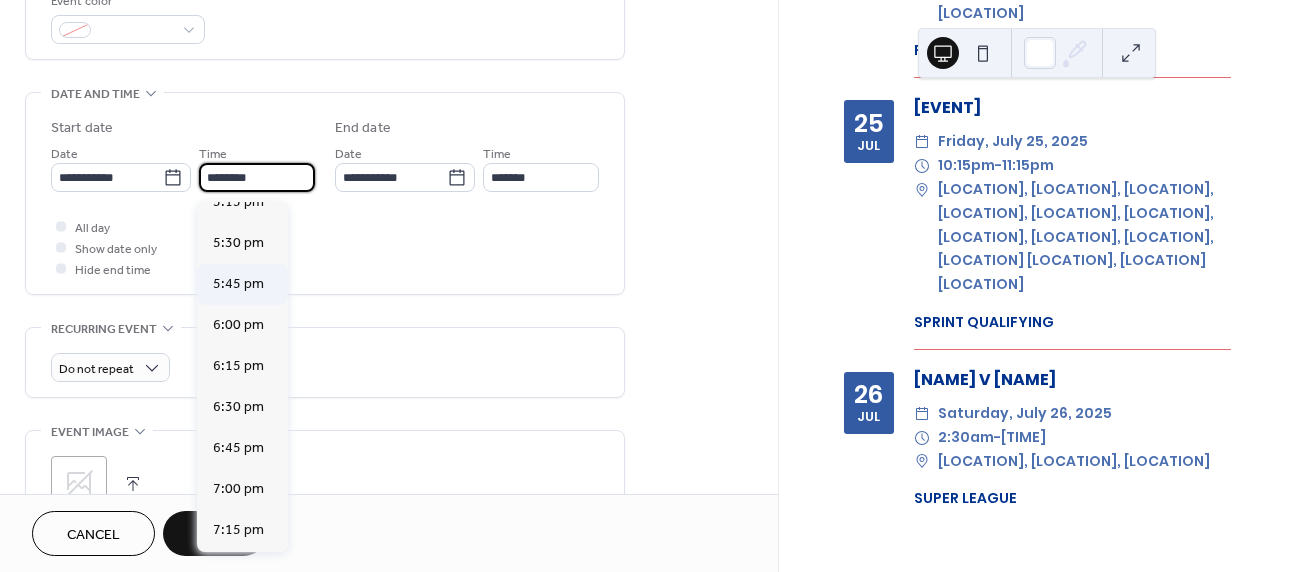 scroll, scrollTop: 2812, scrollLeft: 0, axis: vertical 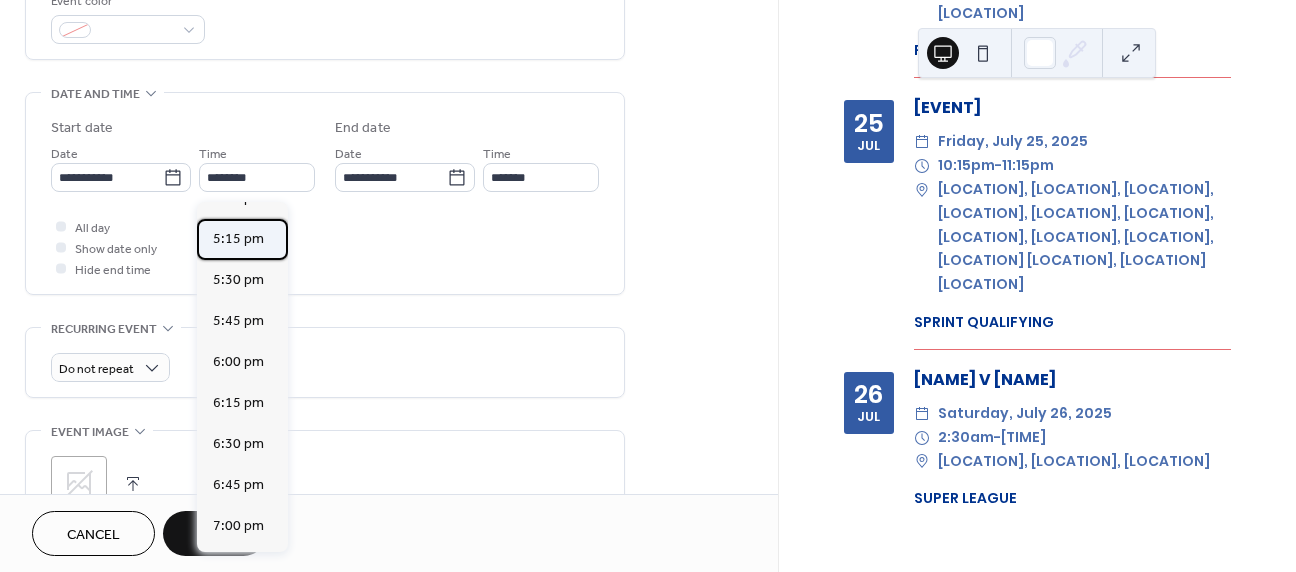 click on "5:15 pm" at bounding box center (238, 239) 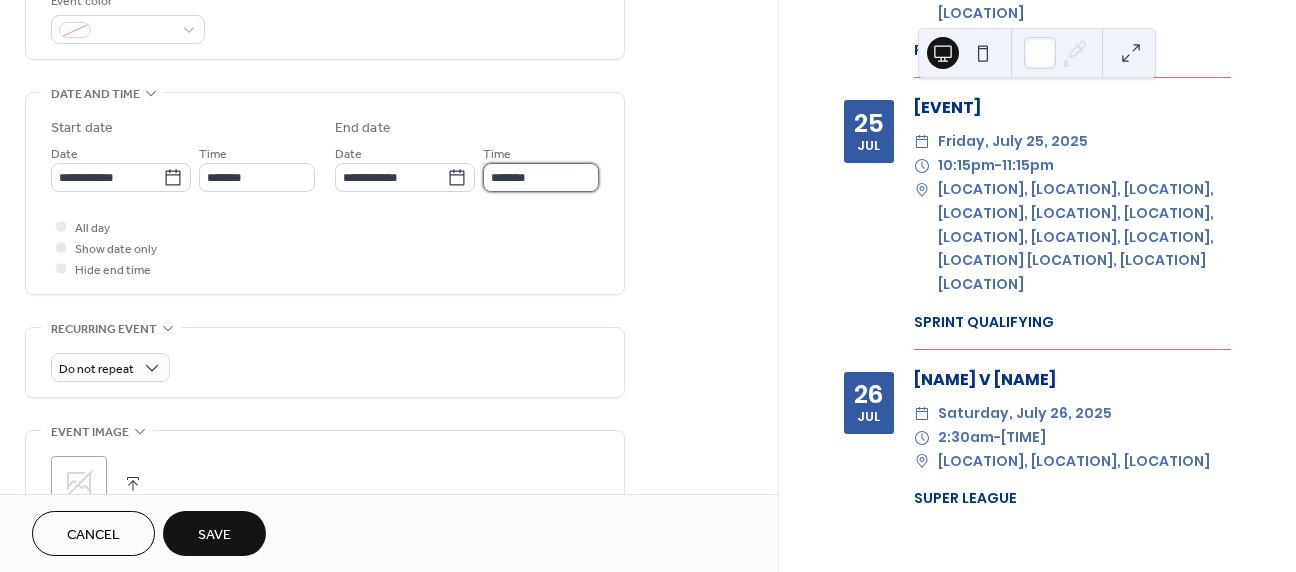 click on "*******" at bounding box center (541, 177) 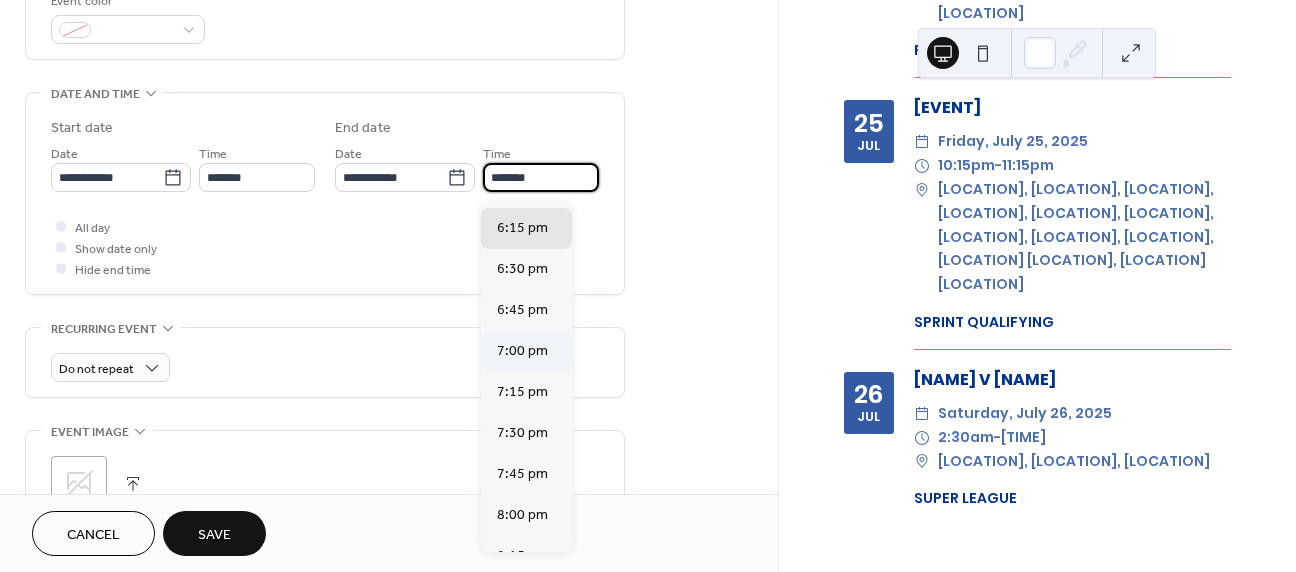 scroll, scrollTop: 149, scrollLeft: 0, axis: vertical 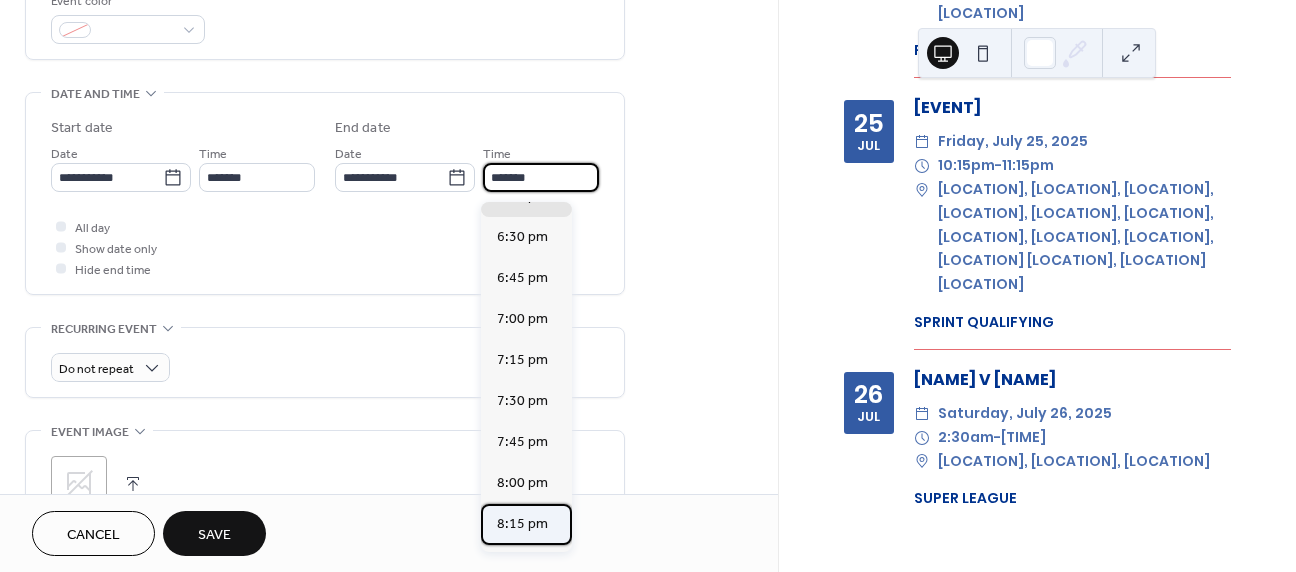 click on "8:15 pm" at bounding box center (522, 524) 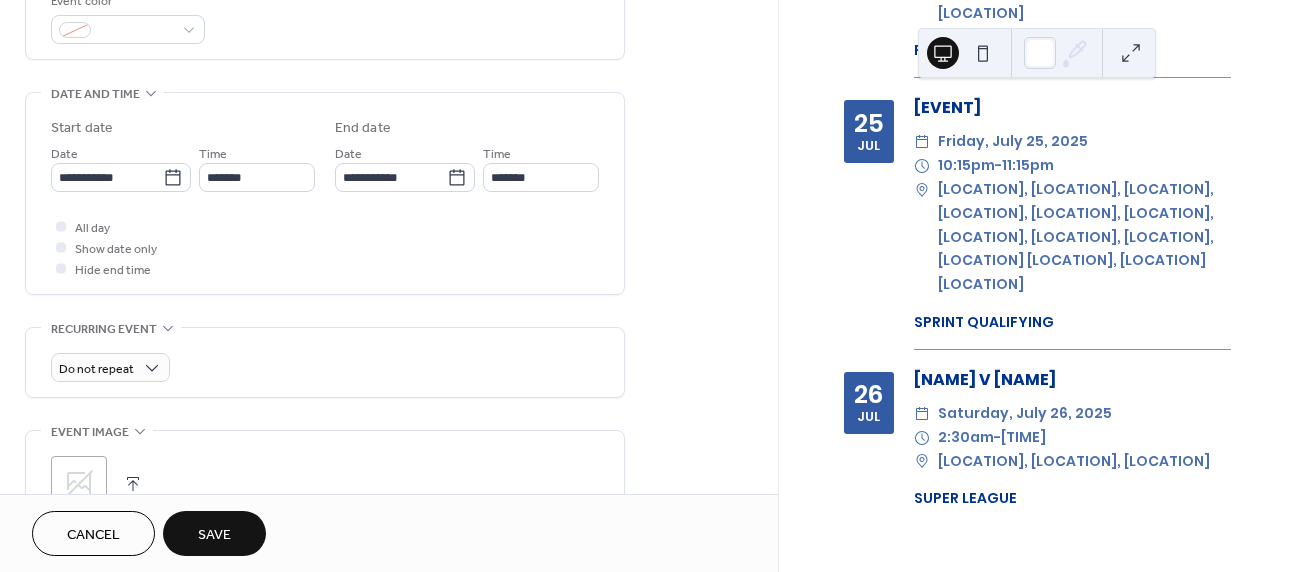type on "*******" 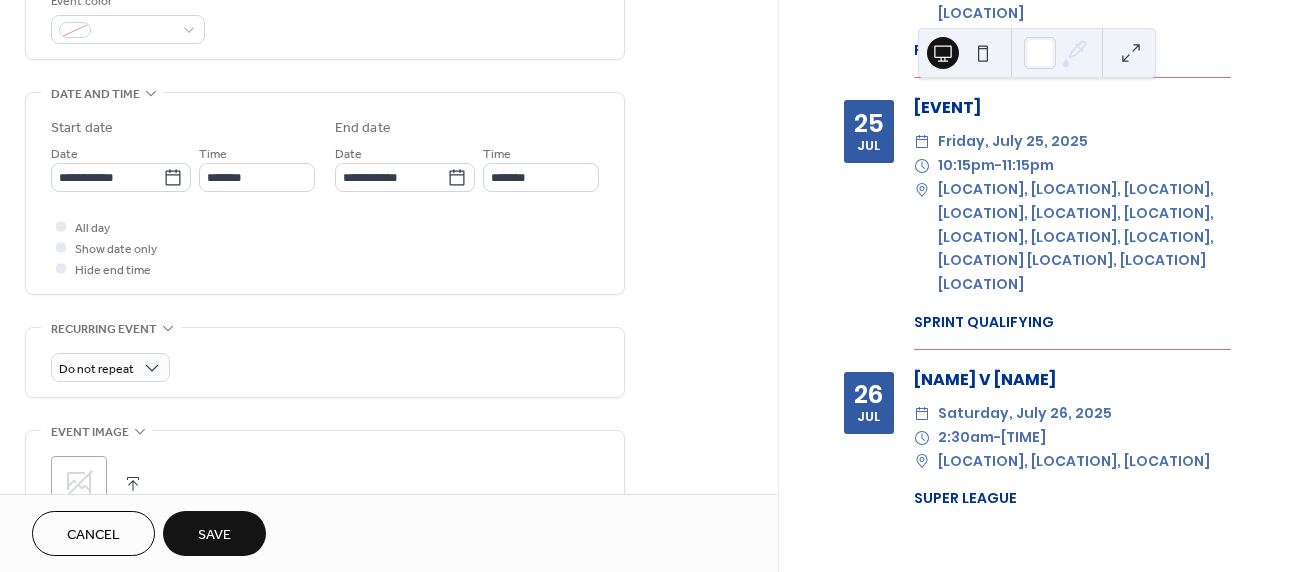 click on "Save" at bounding box center [214, 535] 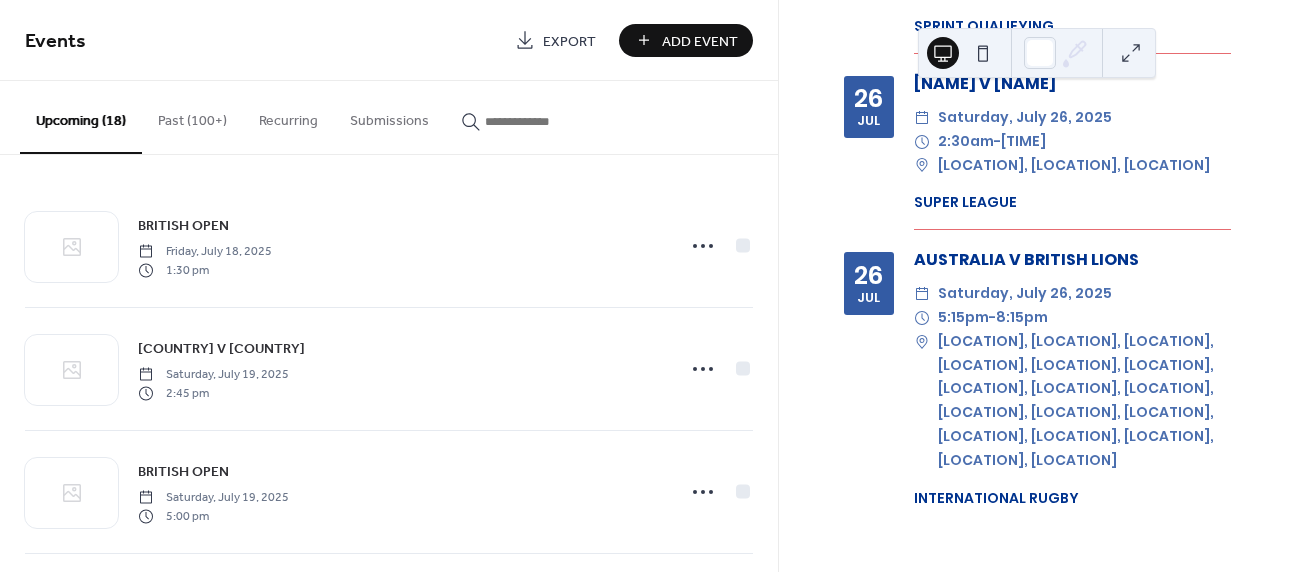 scroll, scrollTop: 4028, scrollLeft: 0, axis: vertical 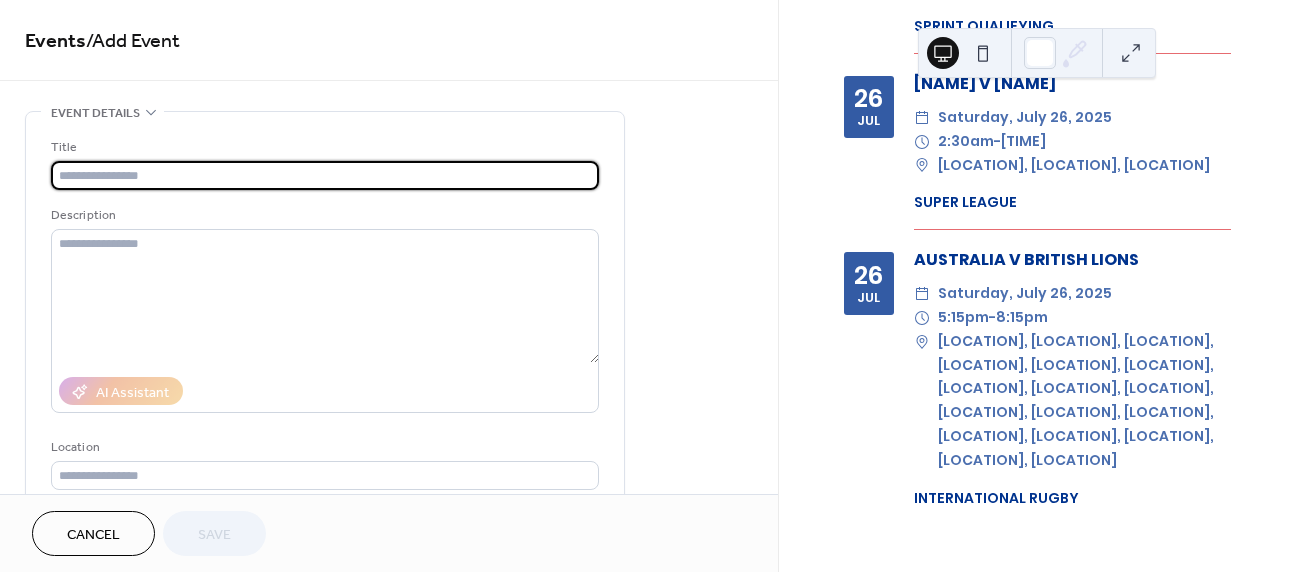 click at bounding box center (325, 175) 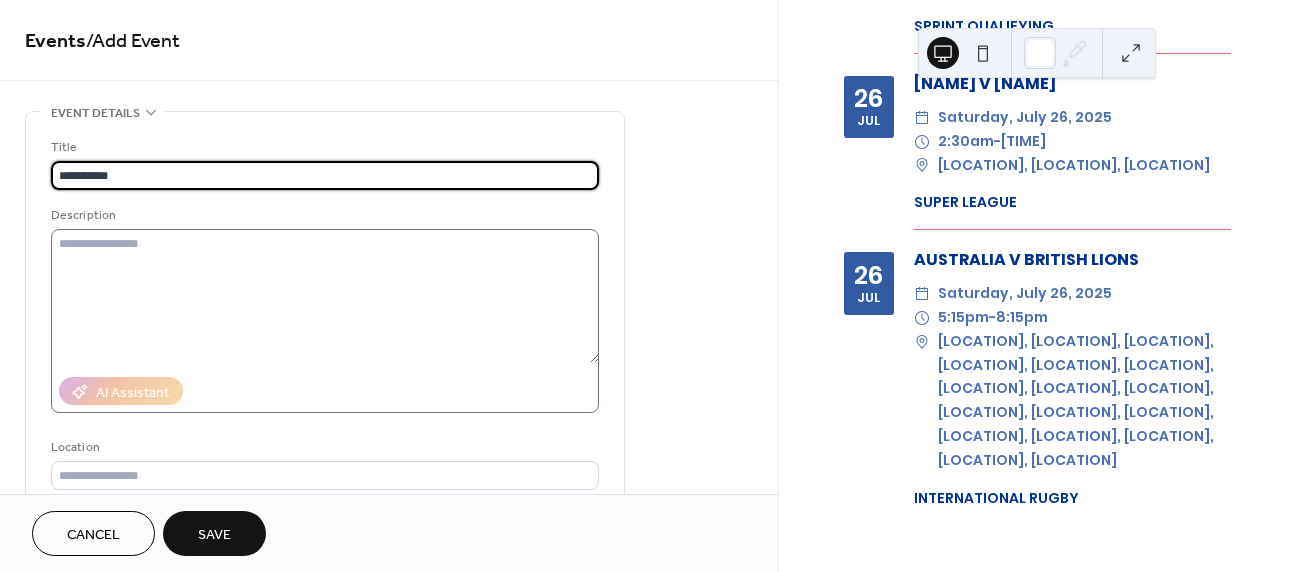 type on "**********" 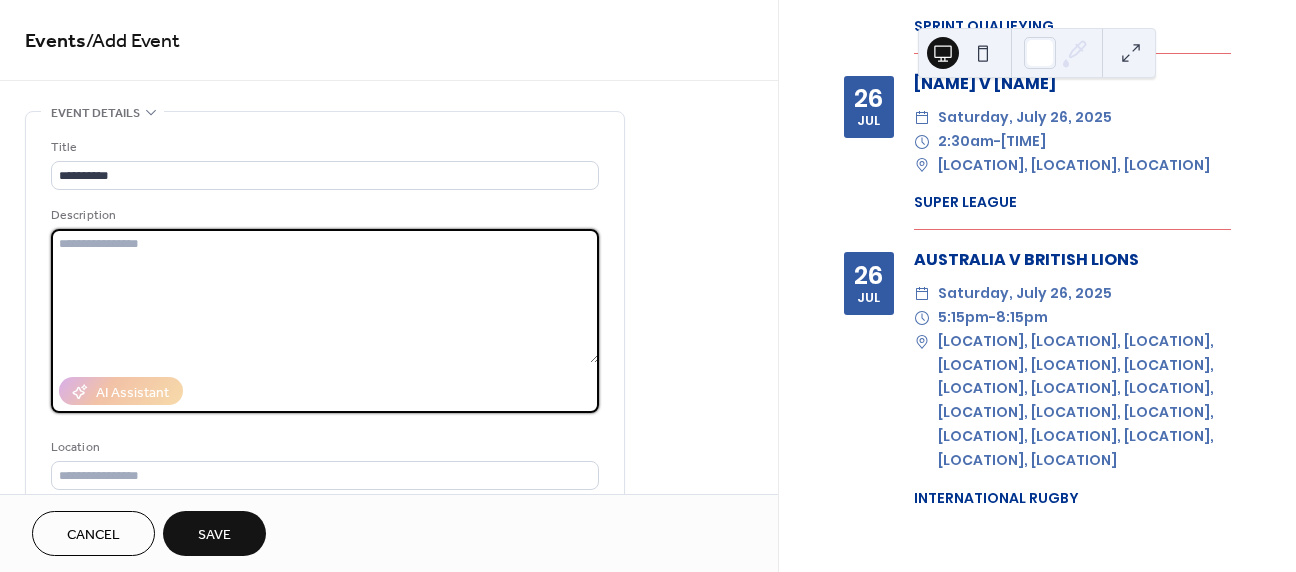 click at bounding box center (325, 296) 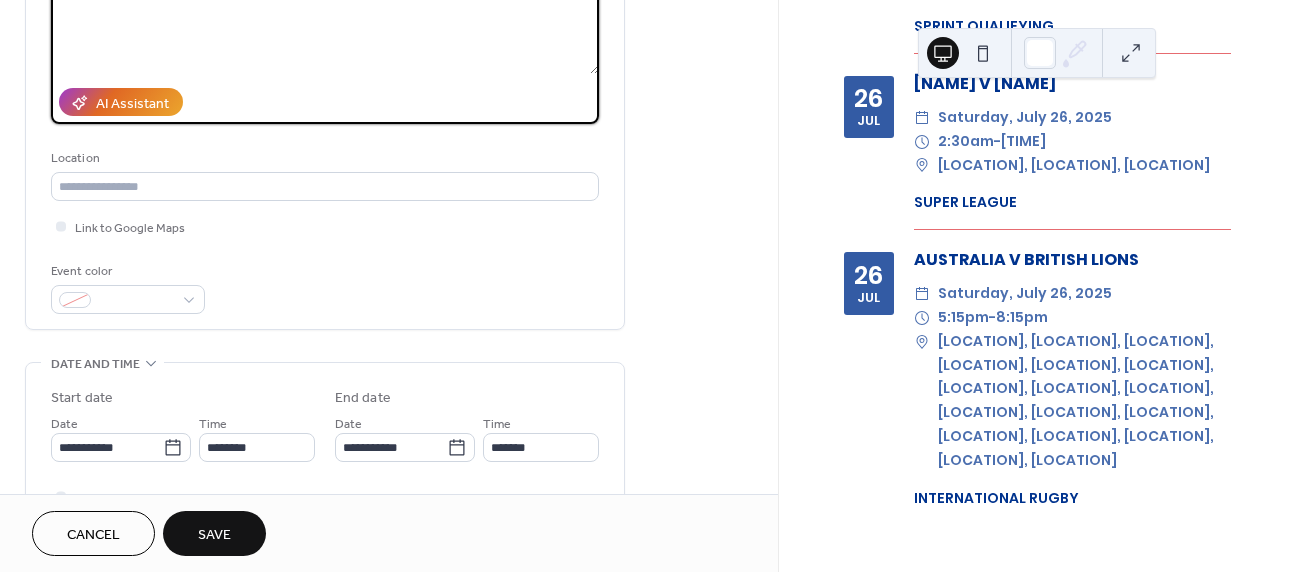 scroll, scrollTop: 293, scrollLeft: 0, axis: vertical 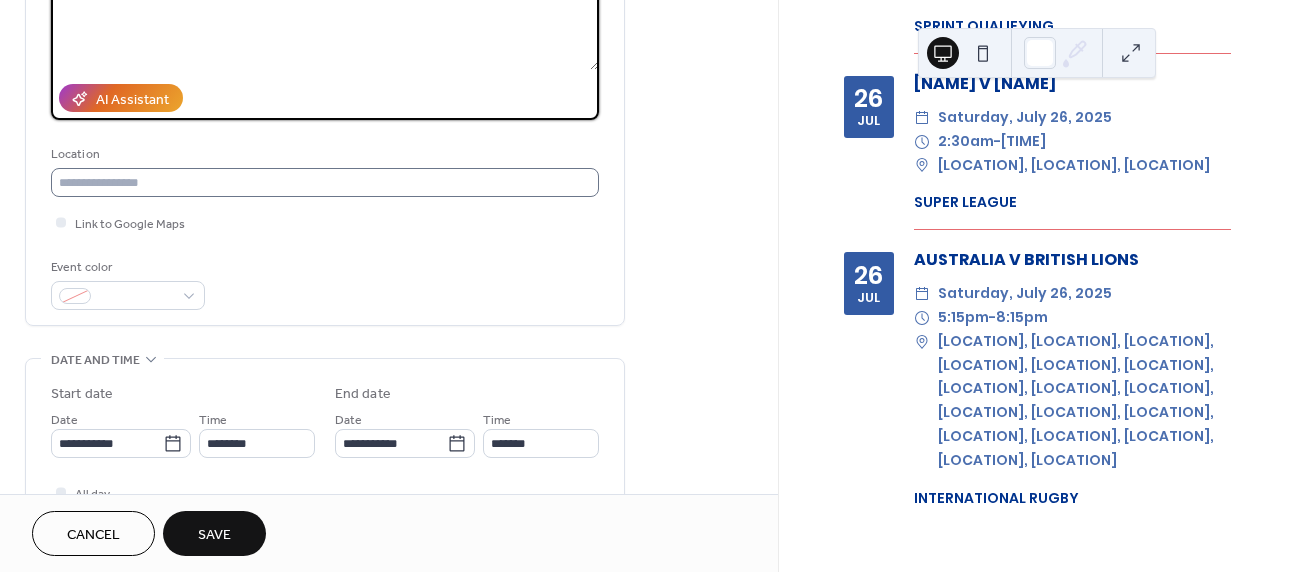 type on "******" 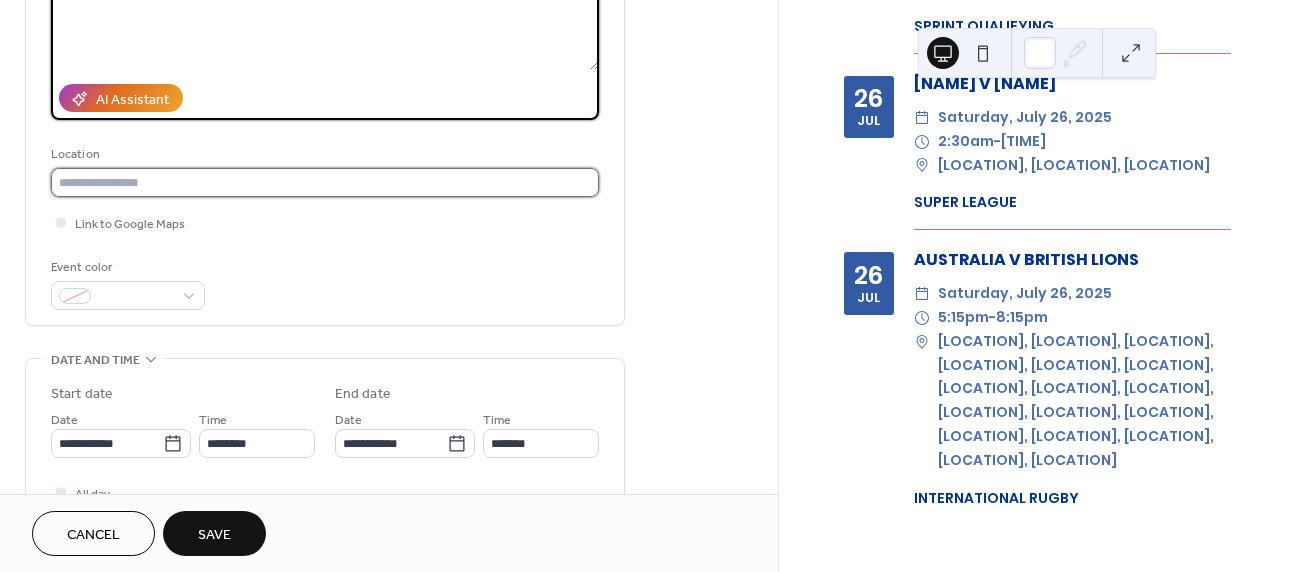 click at bounding box center [325, 182] 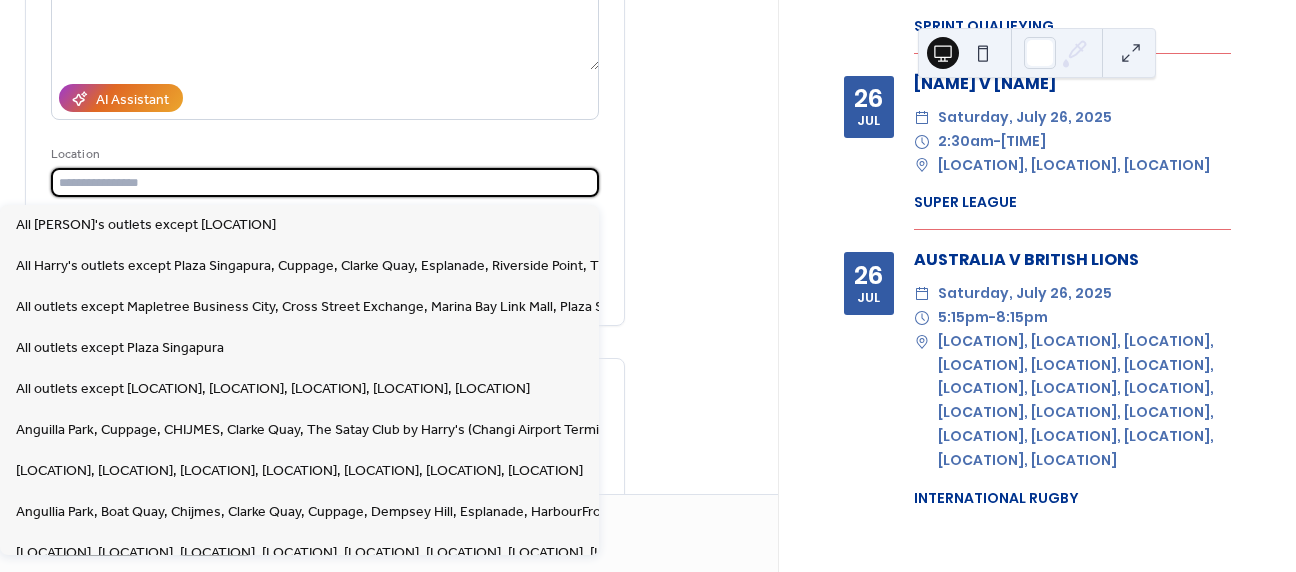 click at bounding box center (325, 182) 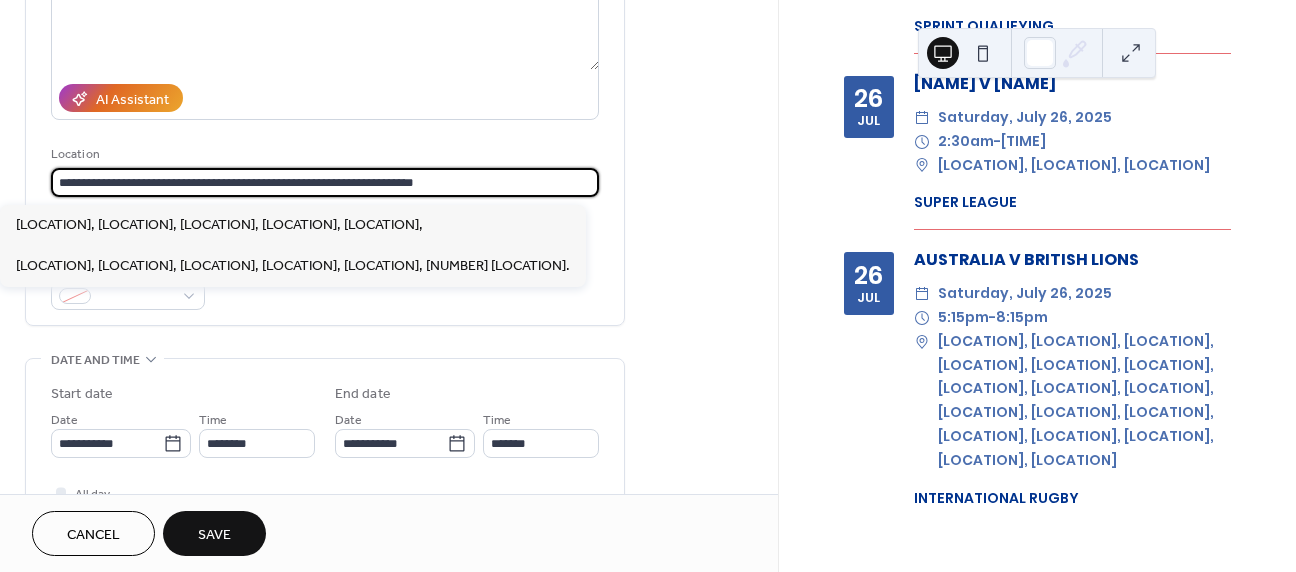 type on "**********" 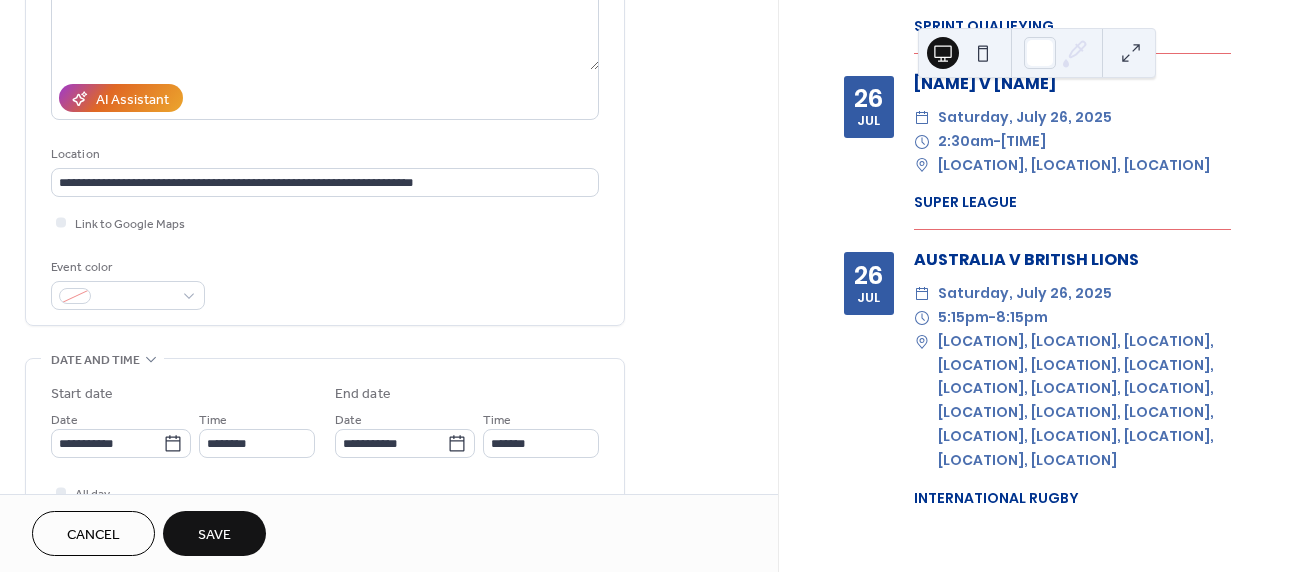 click on "**********" at bounding box center (389, 427) 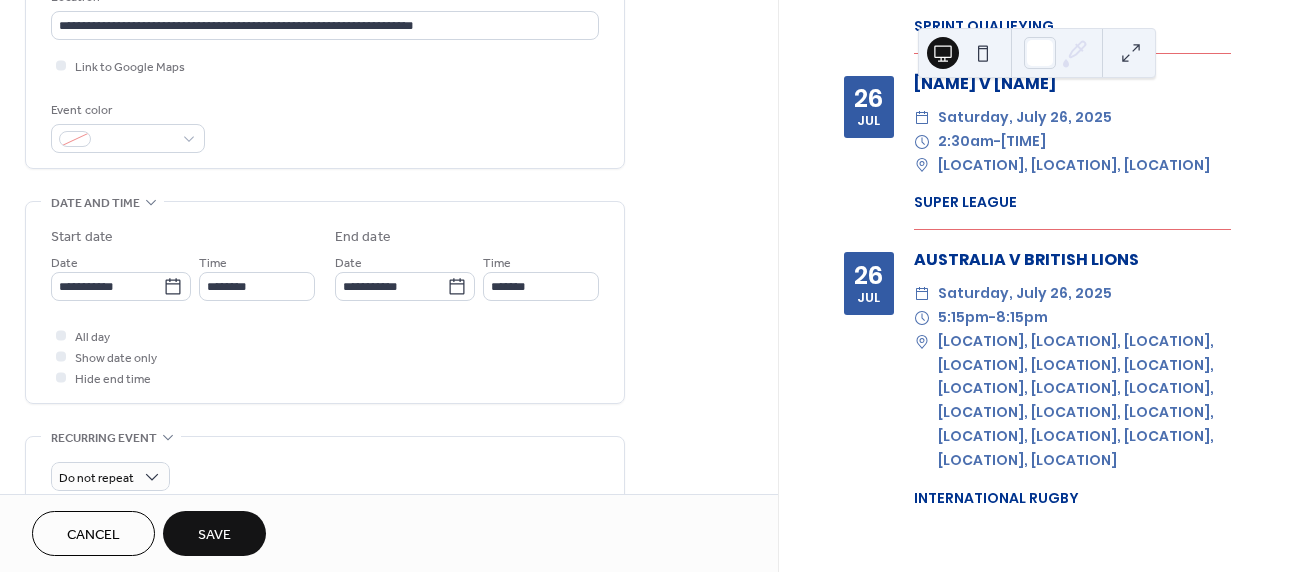 scroll, scrollTop: 454, scrollLeft: 0, axis: vertical 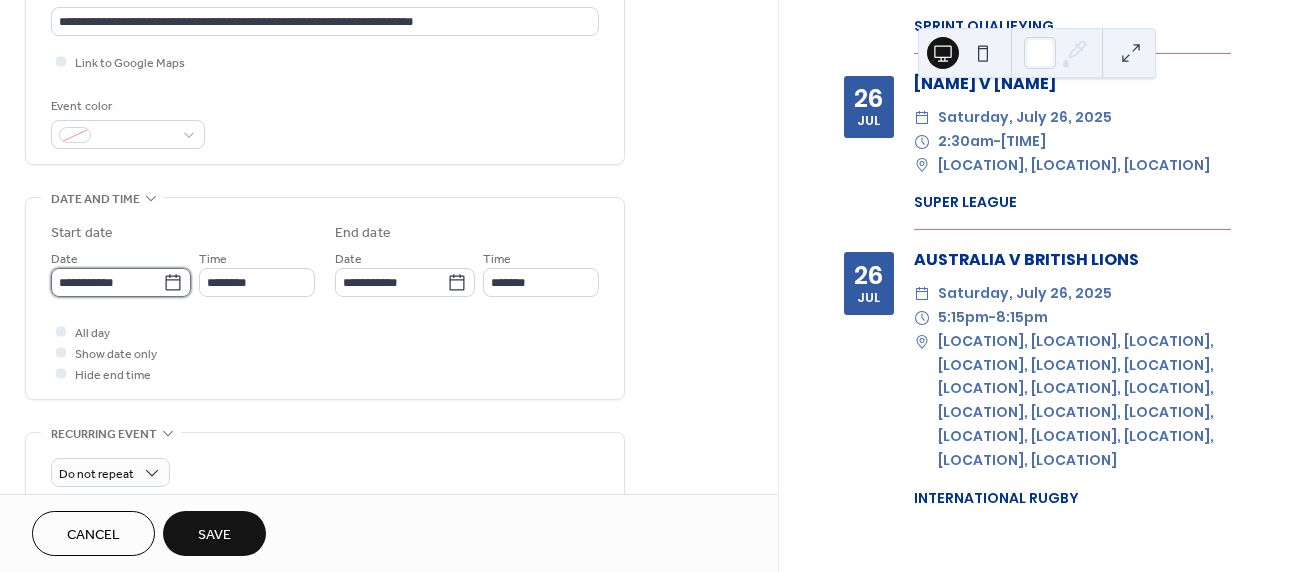 click on "**********" at bounding box center (107, 282) 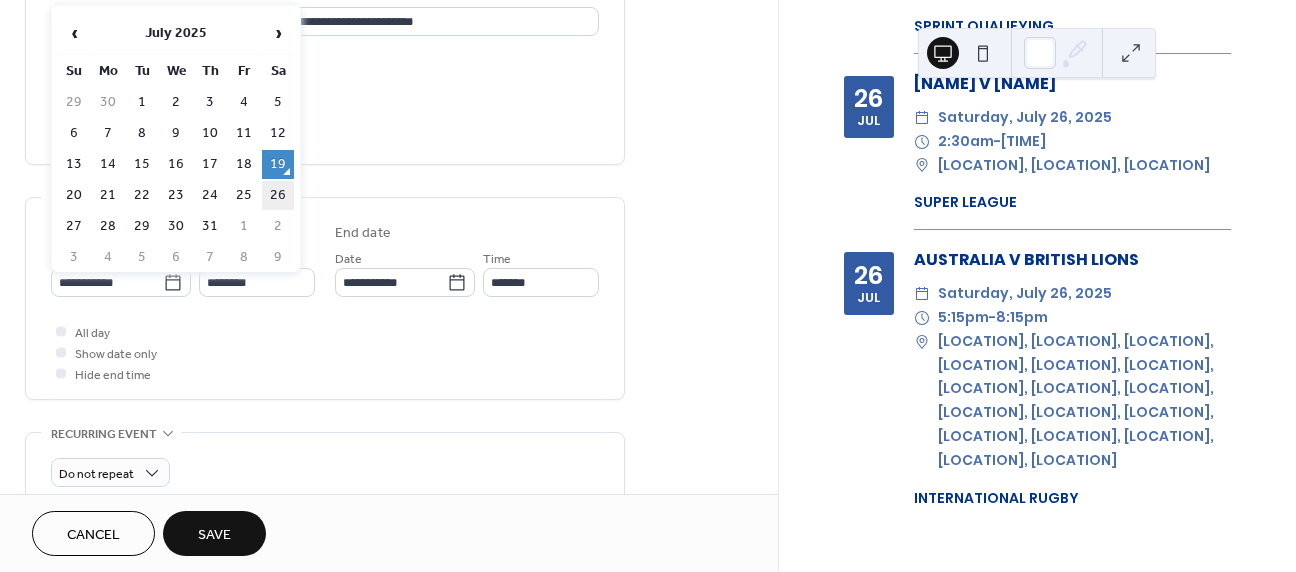 click on "26" at bounding box center (278, 195) 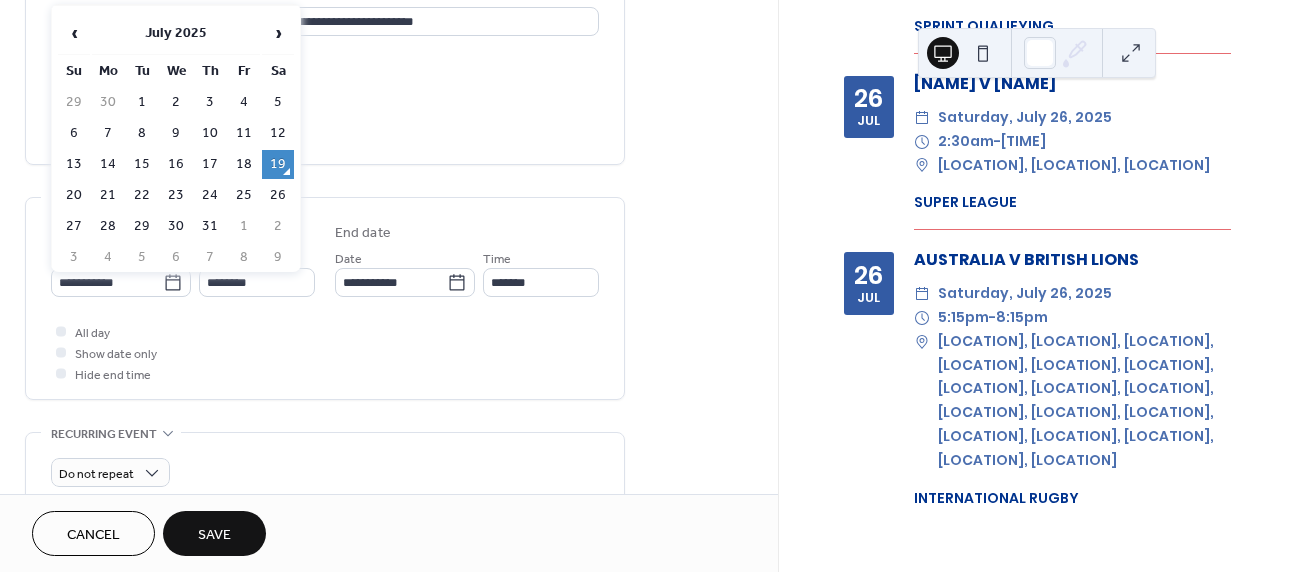 type on "**********" 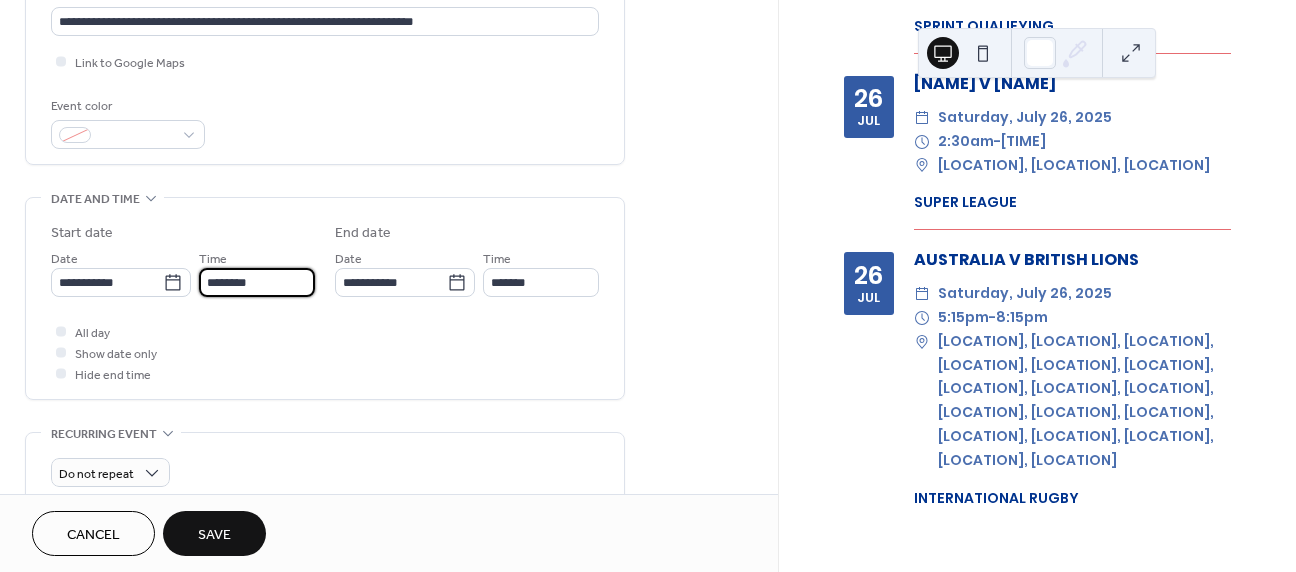 click on "********" at bounding box center (257, 282) 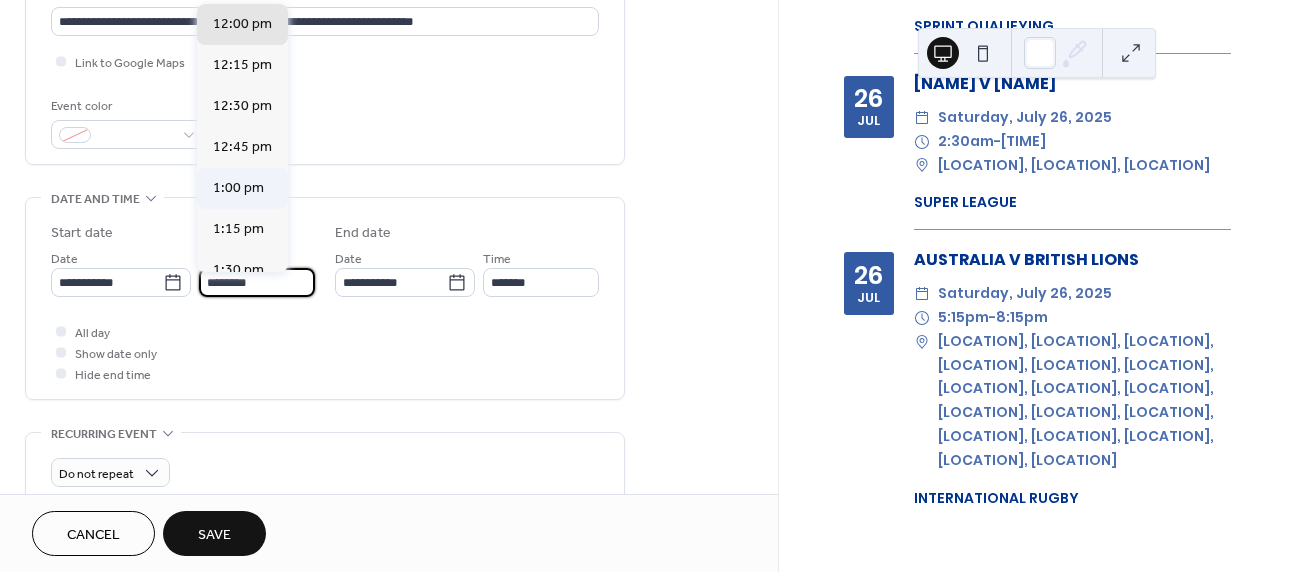 scroll, scrollTop: 2842, scrollLeft: 0, axis: vertical 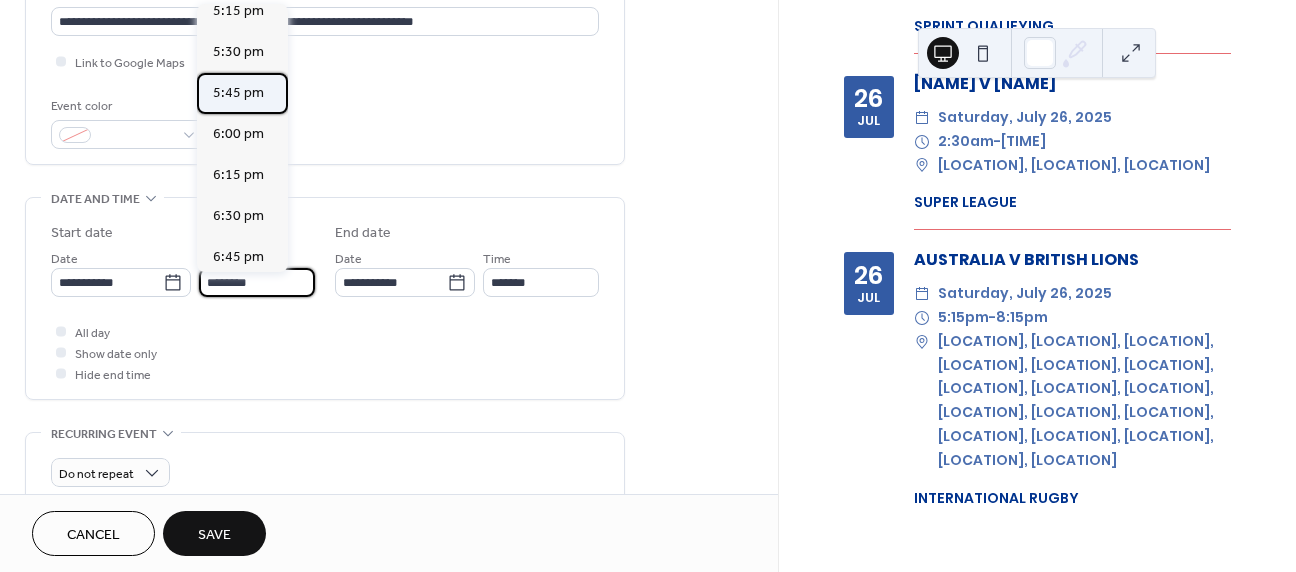 click on "5:45 pm" at bounding box center [238, 93] 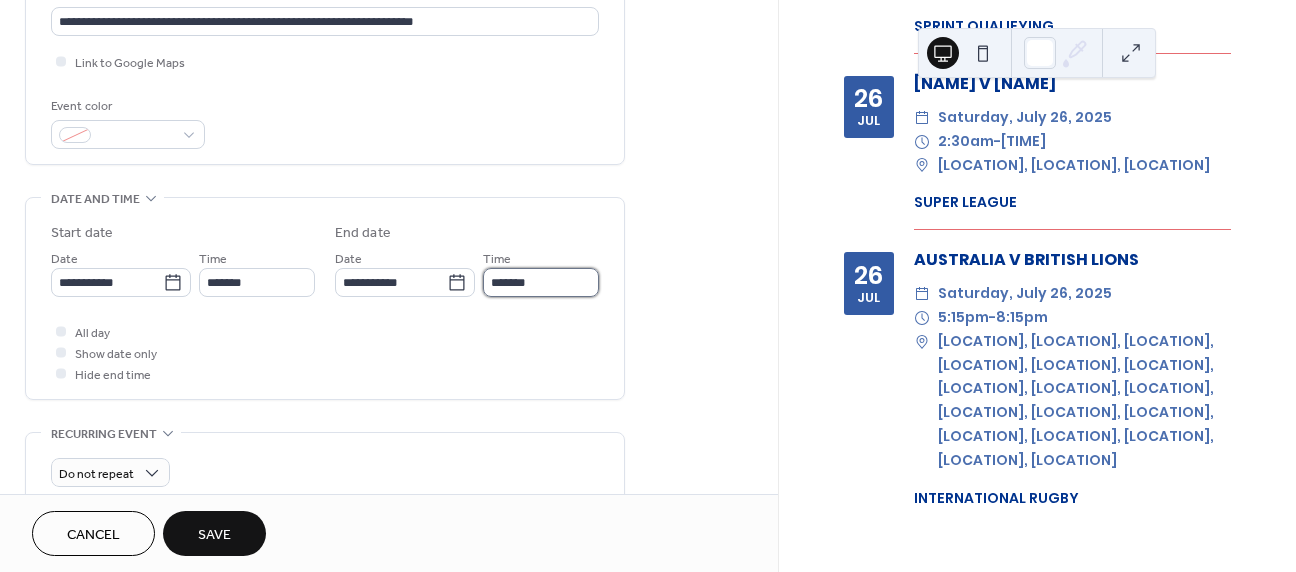 click on "*******" at bounding box center (541, 282) 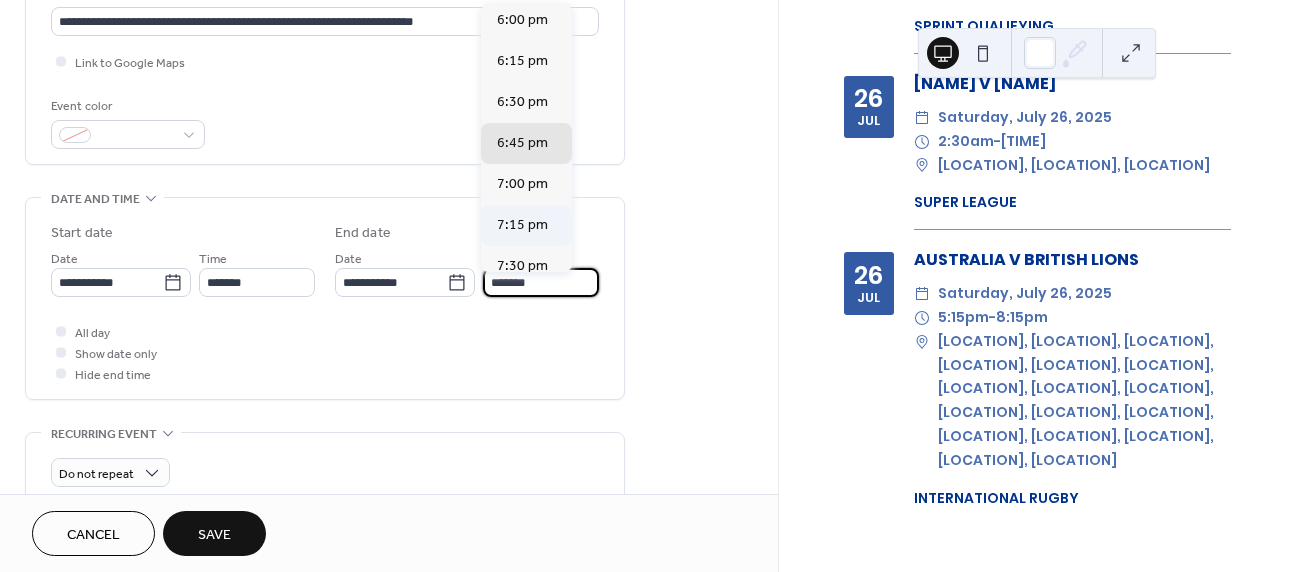 scroll, scrollTop: 24, scrollLeft: 0, axis: vertical 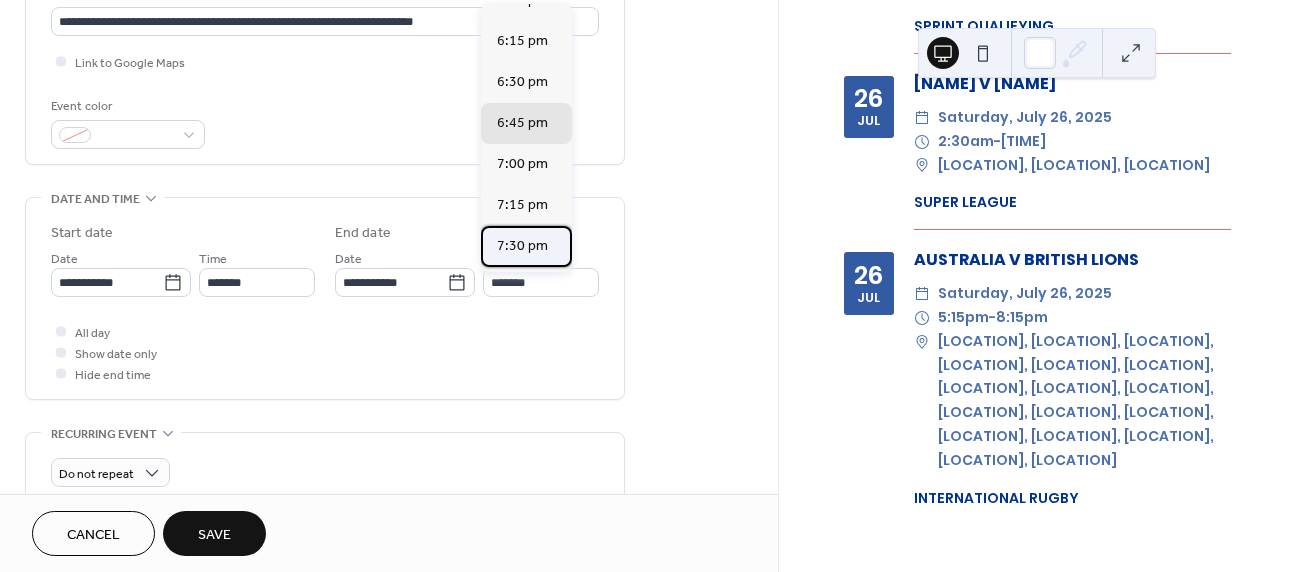 click on "7:30 pm" at bounding box center [522, 246] 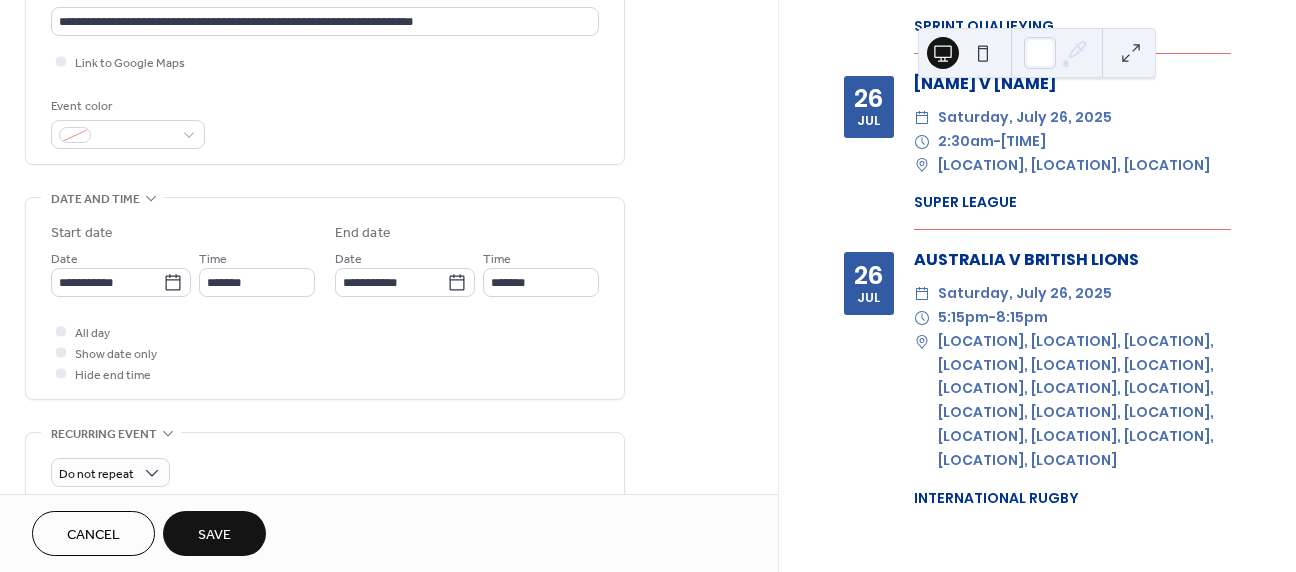 click on "Save" at bounding box center (214, 535) 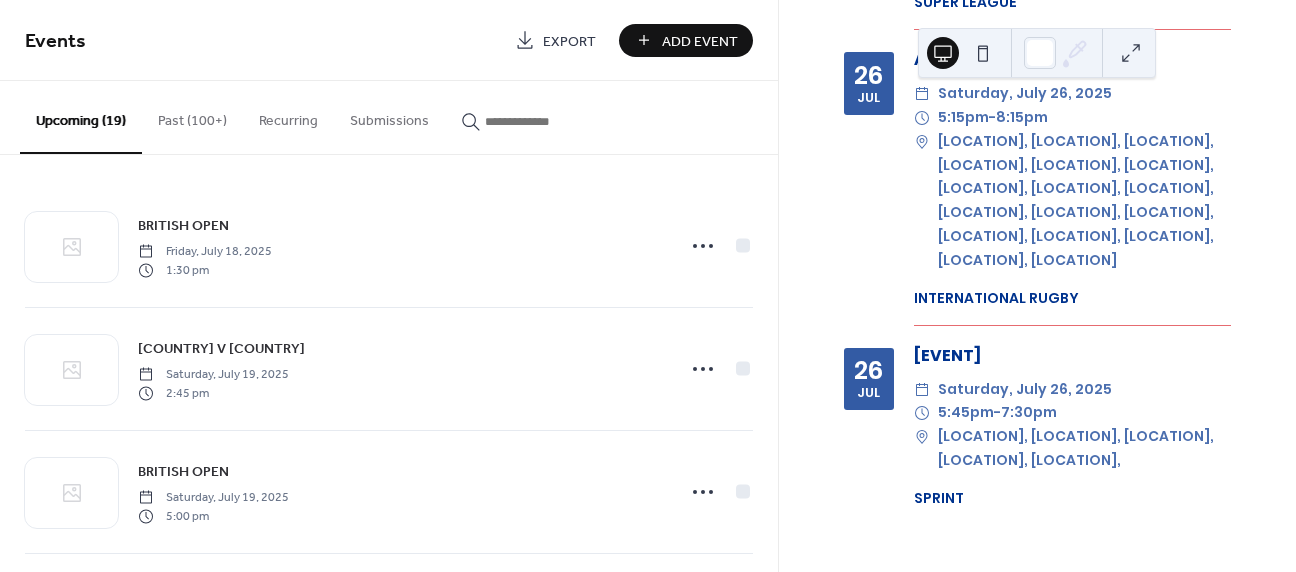 scroll, scrollTop: 4225, scrollLeft: 0, axis: vertical 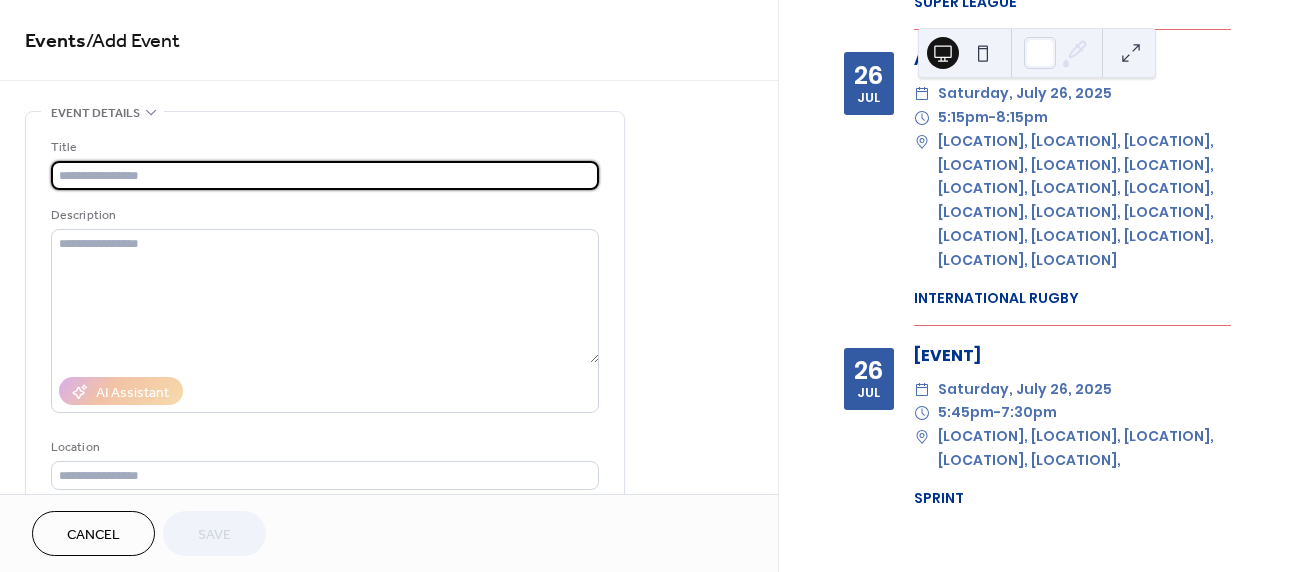 click at bounding box center [325, 175] 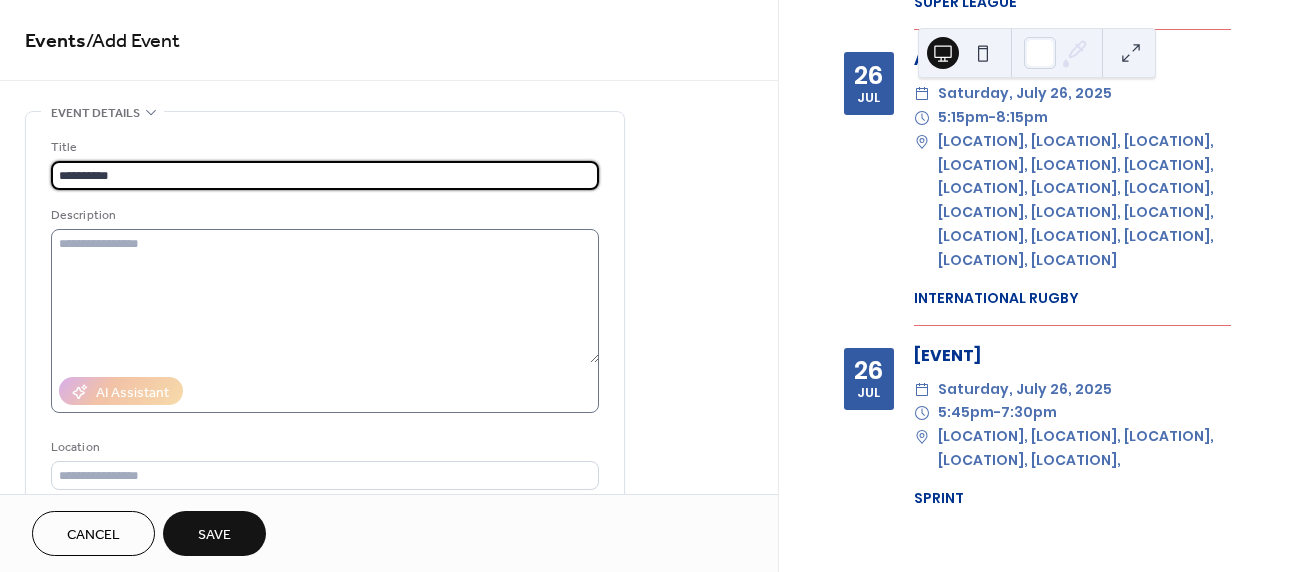 type on "**********" 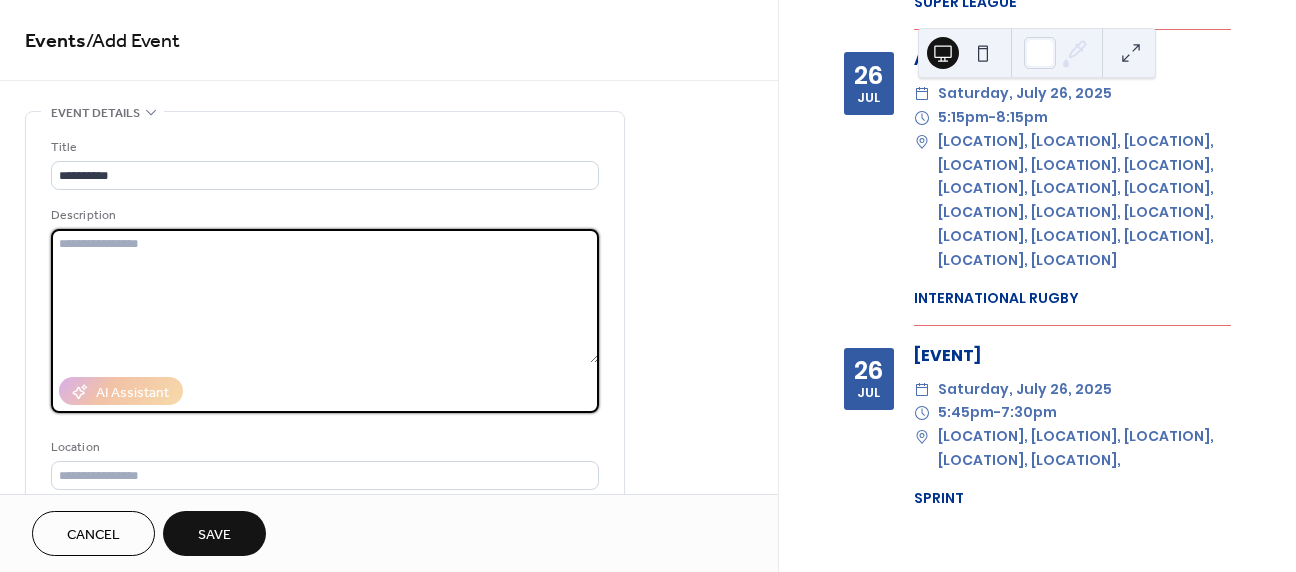 click at bounding box center (325, 296) 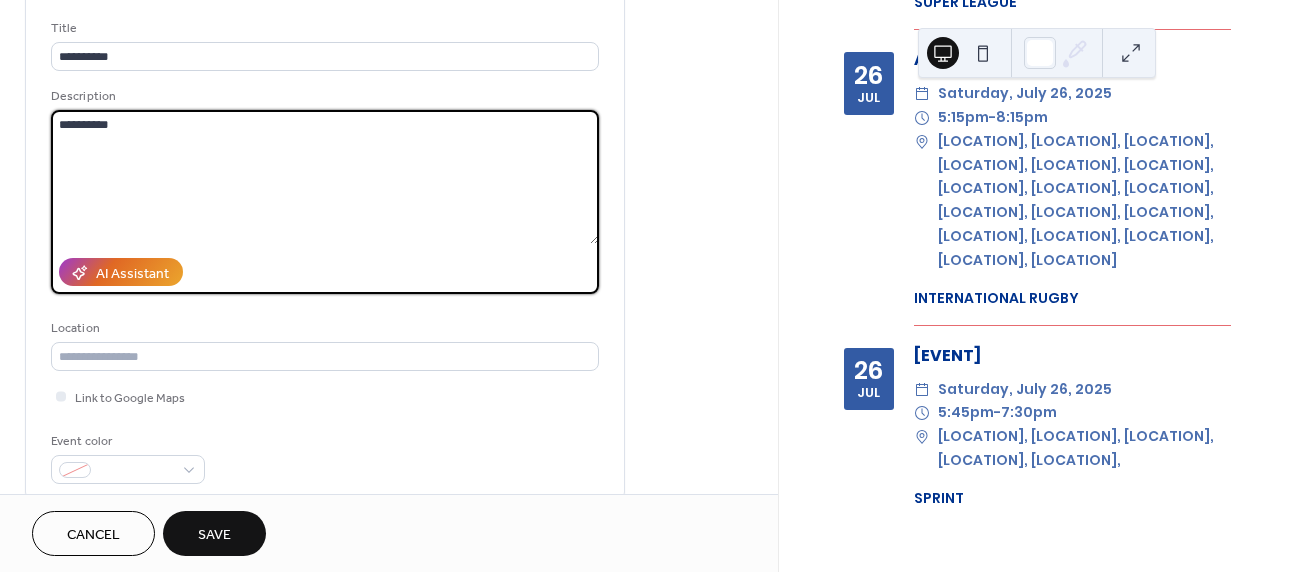 scroll, scrollTop: 165, scrollLeft: 0, axis: vertical 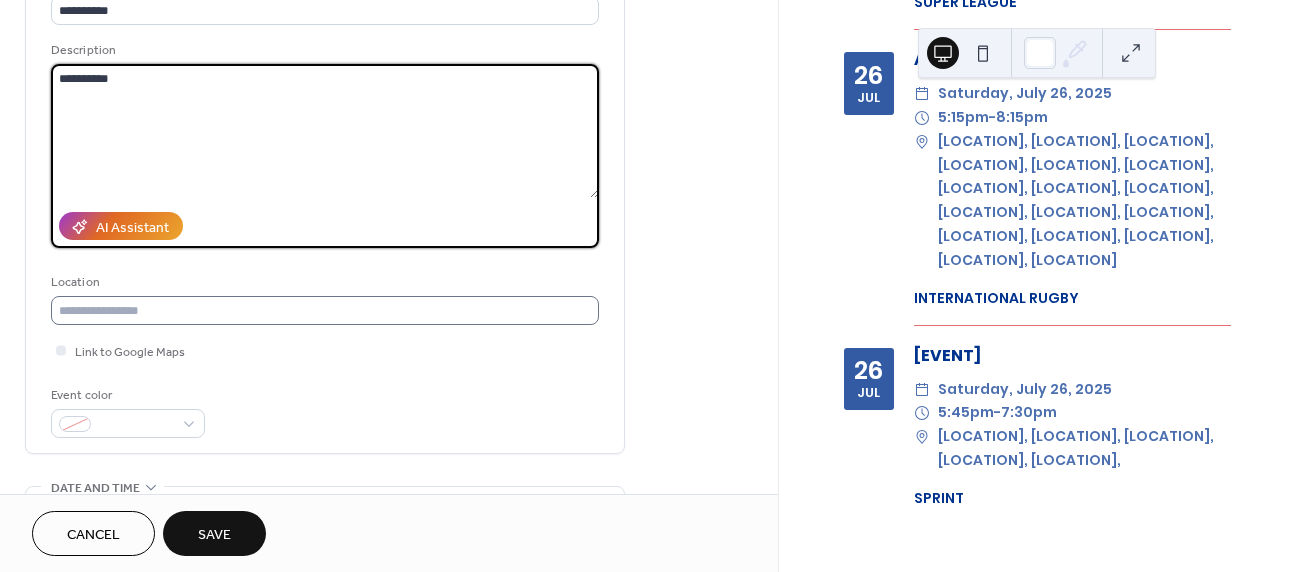 type on "**********" 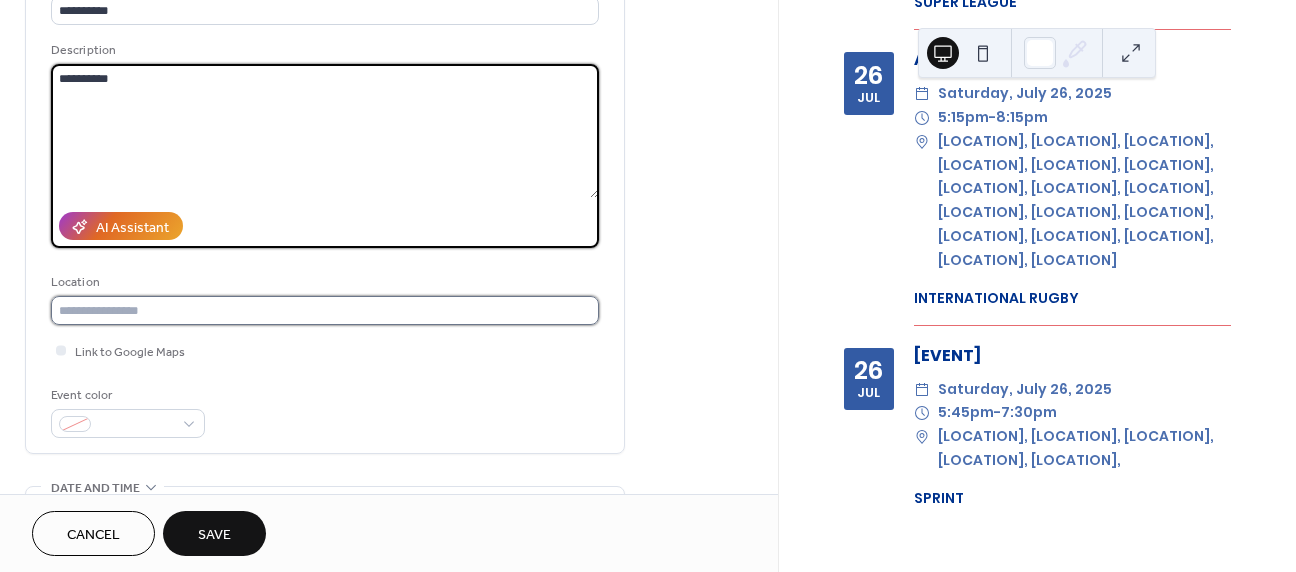 click at bounding box center (325, 310) 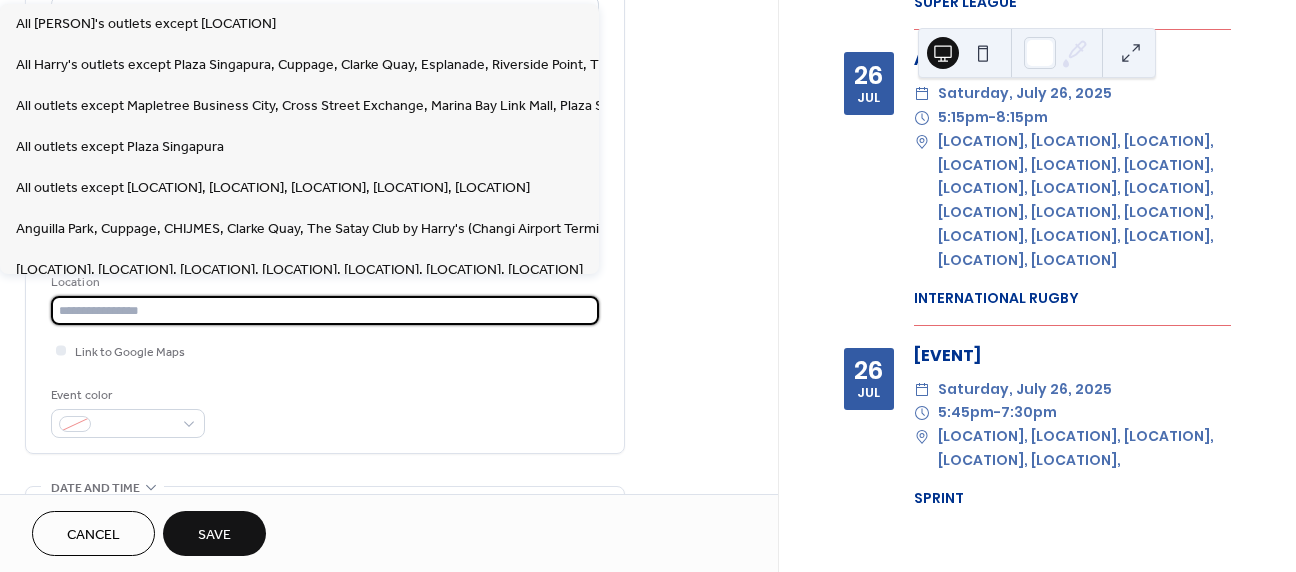click at bounding box center (325, 310) 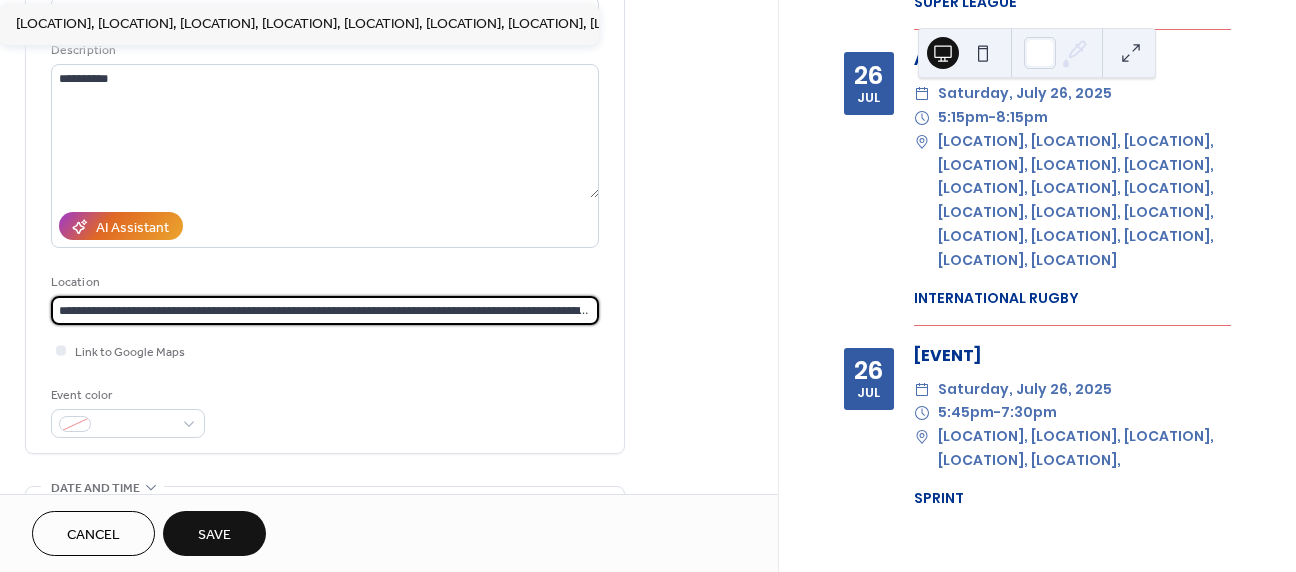 type on "**********" 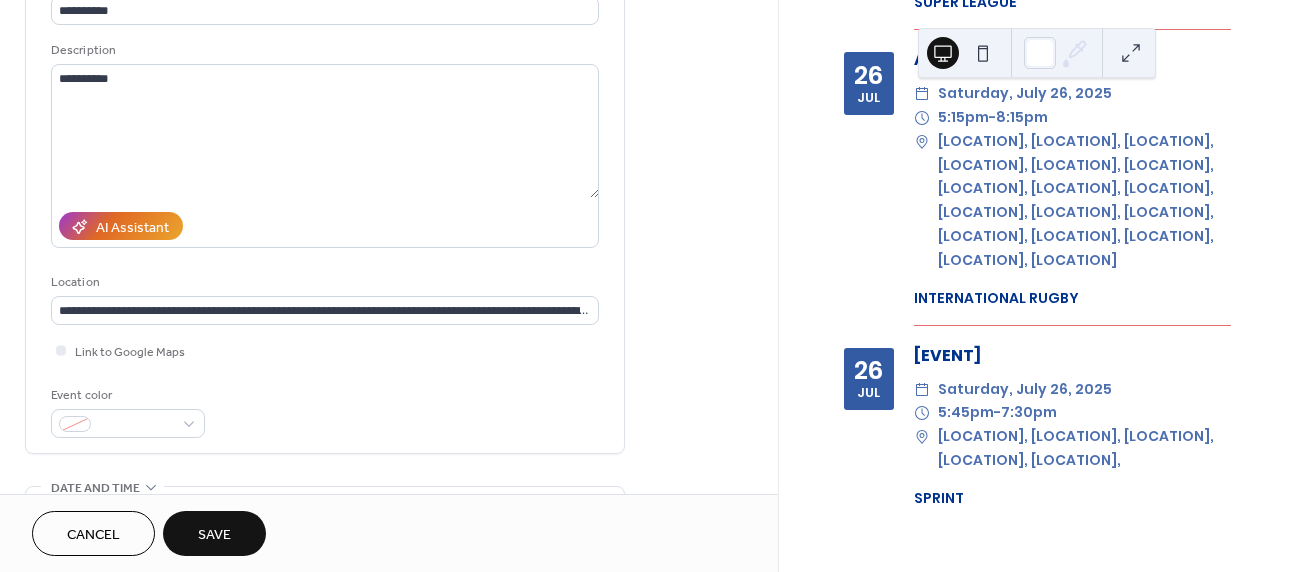 scroll, scrollTop: 545, scrollLeft: 0, axis: vertical 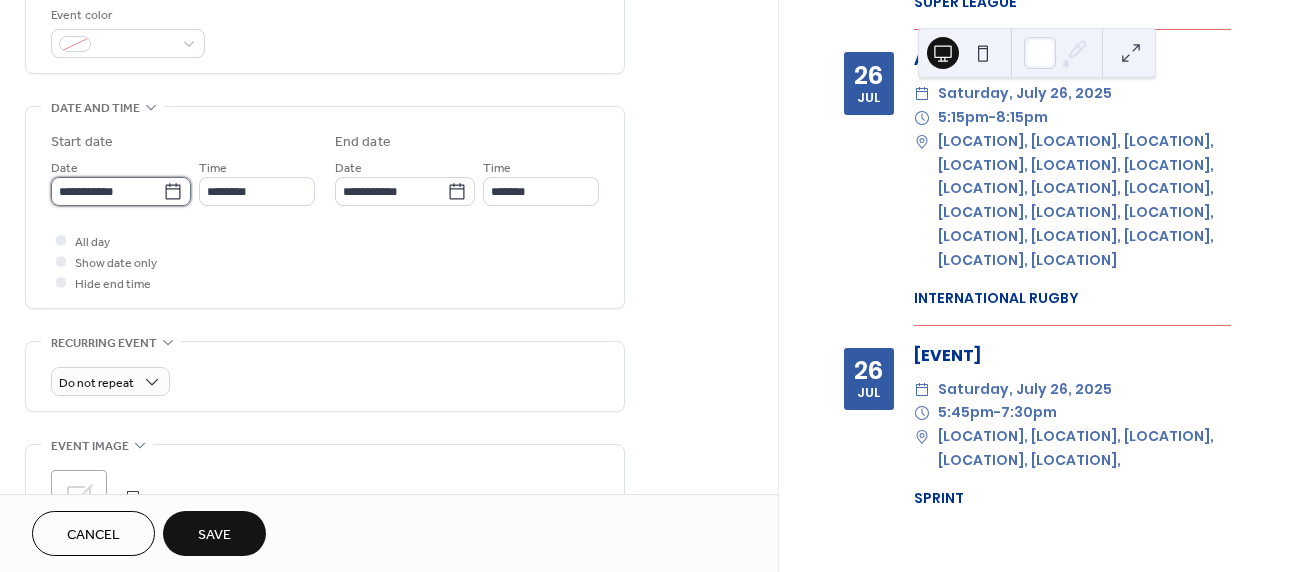 click on "**********" at bounding box center (107, 191) 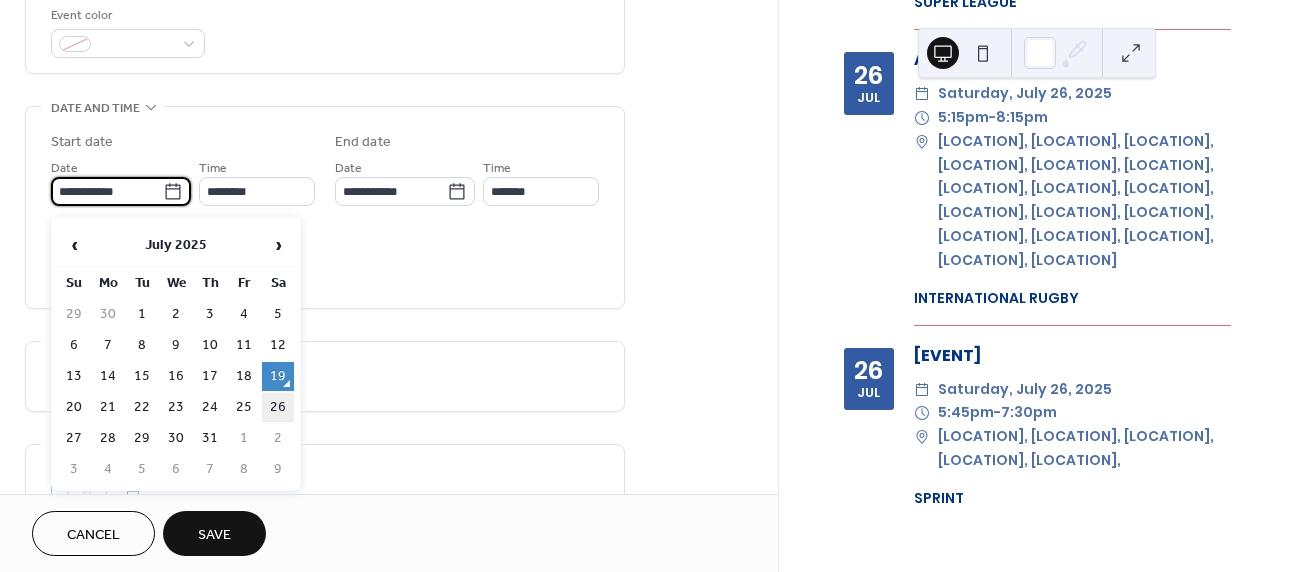 click on "26" at bounding box center (278, 407) 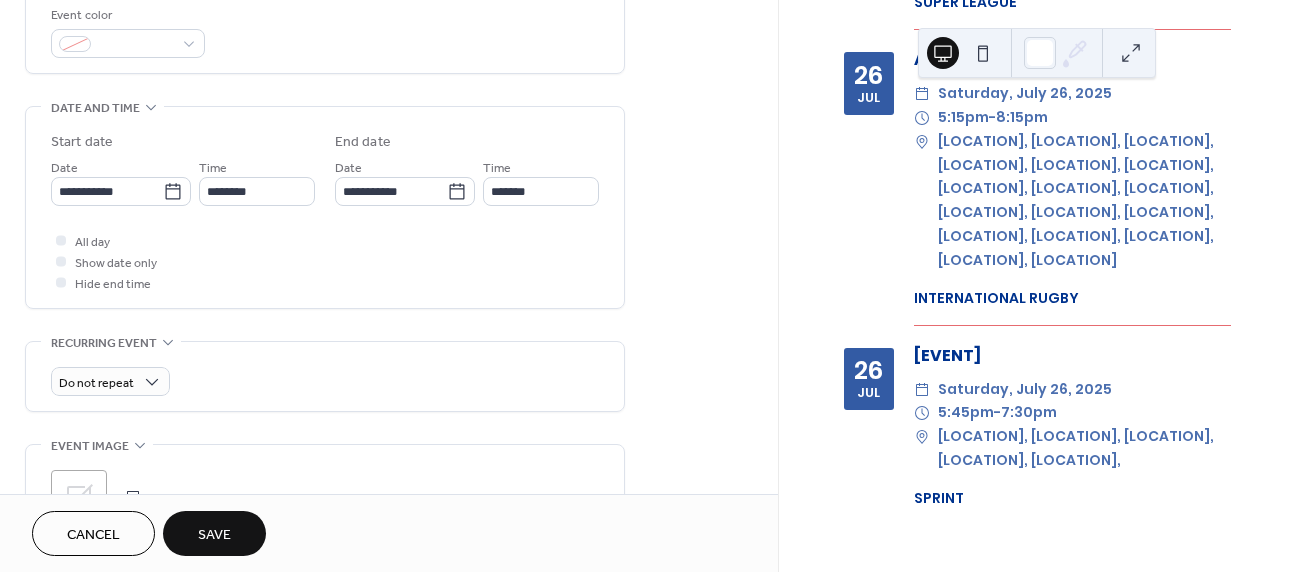 type on "**********" 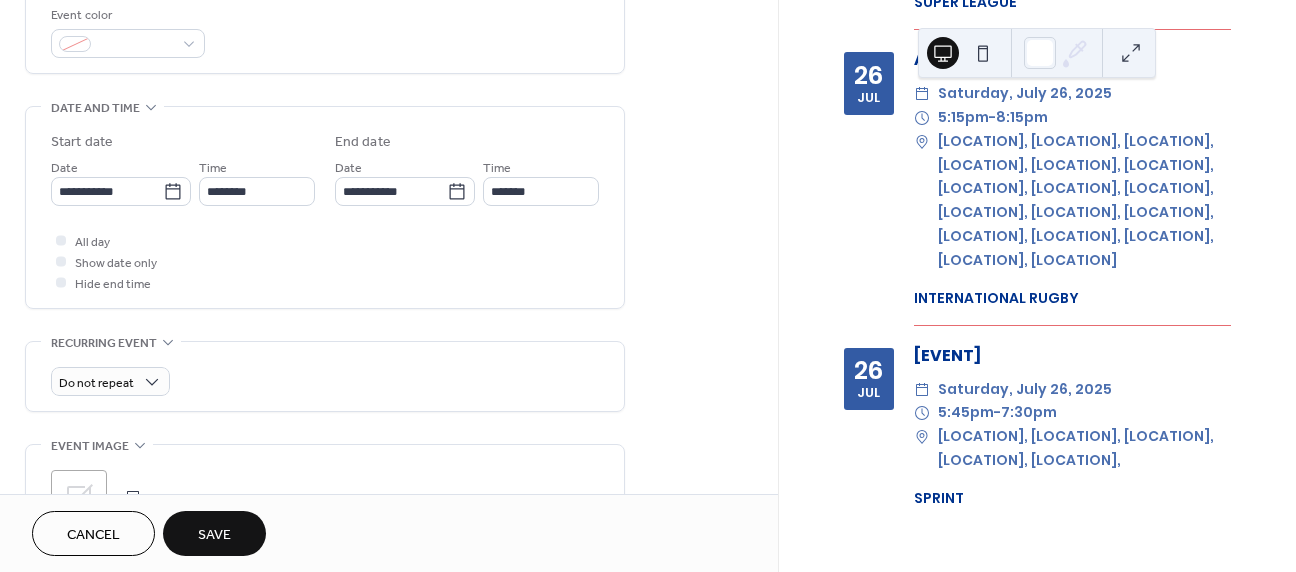 type on "**********" 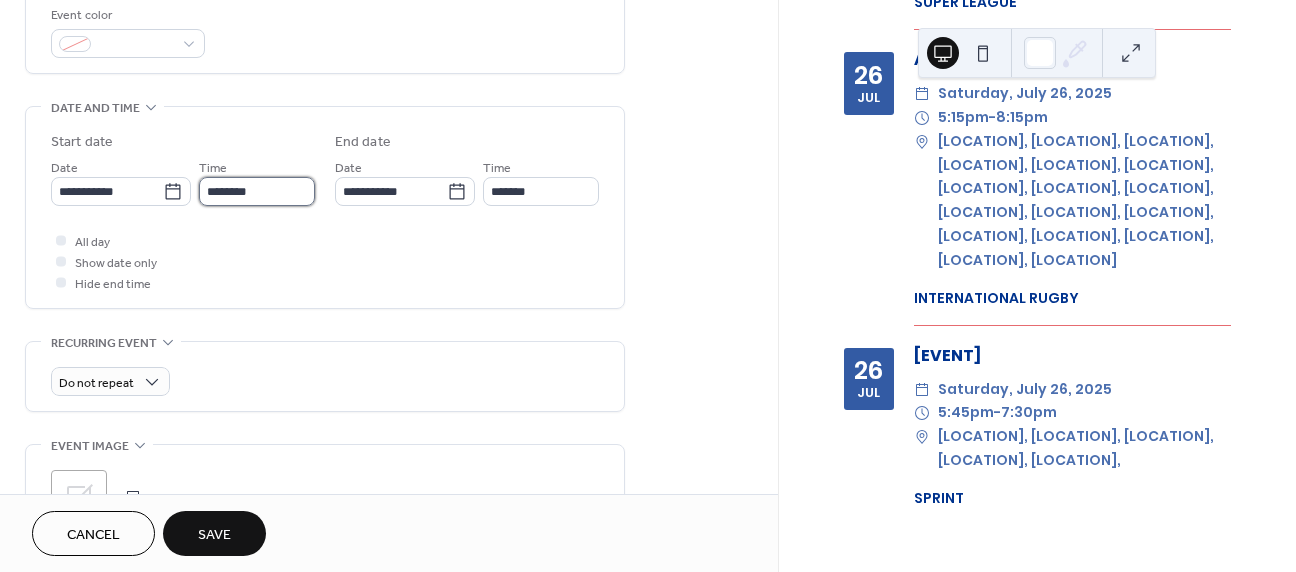 click on "********" at bounding box center [257, 191] 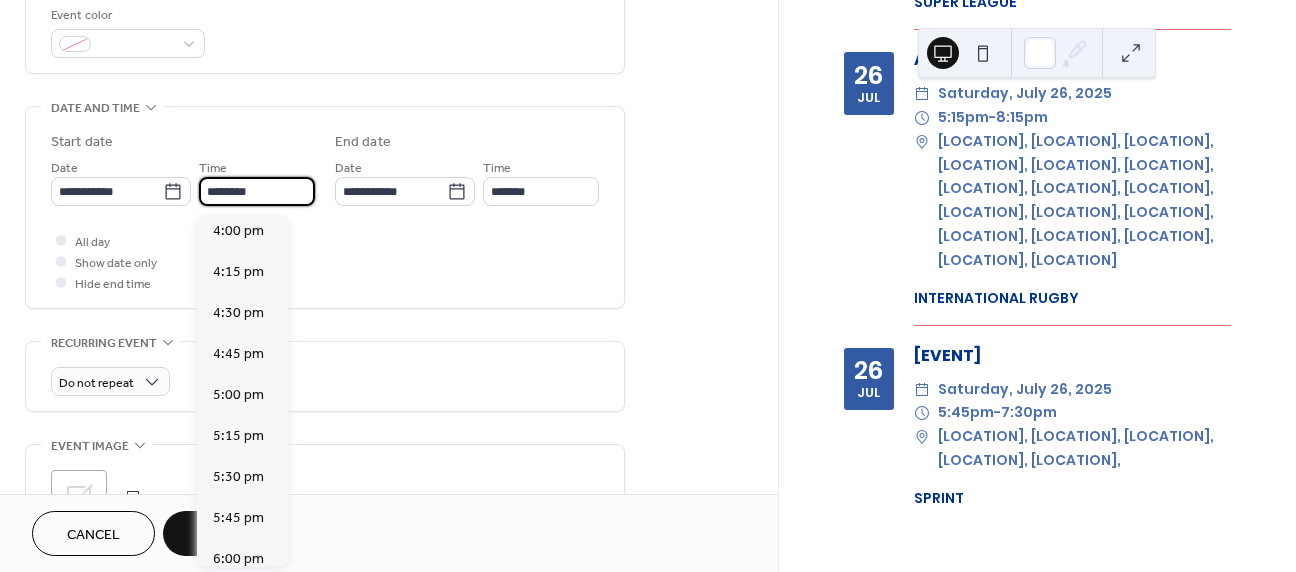 scroll, scrollTop: 3582, scrollLeft: 0, axis: vertical 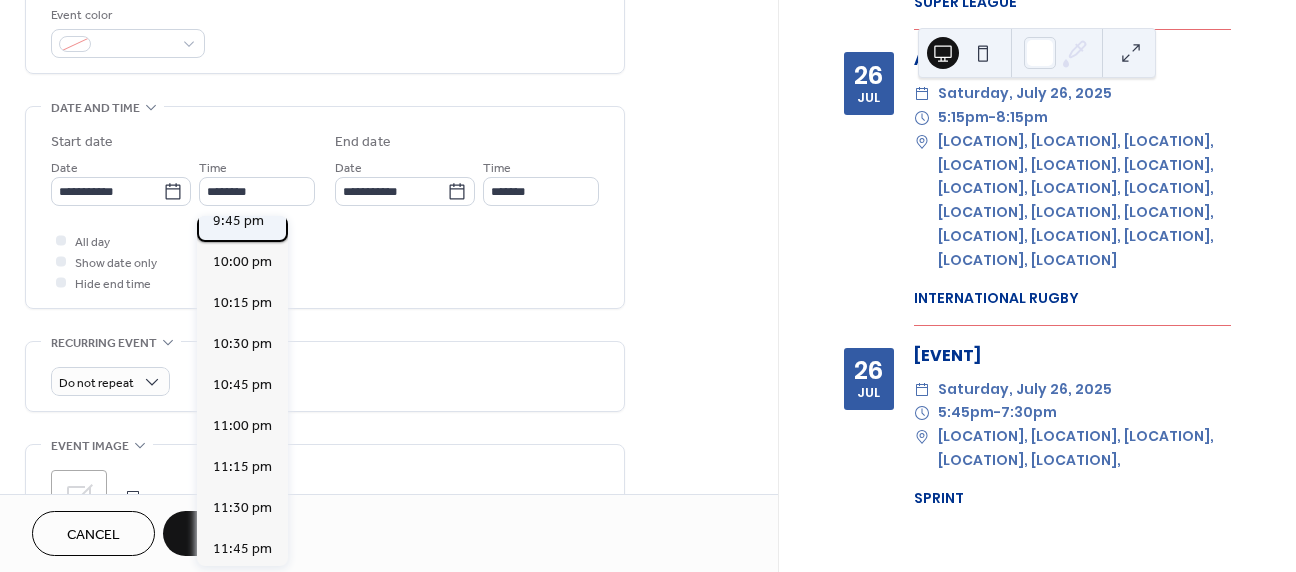 click on "9:45 pm" at bounding box center [238, 221] 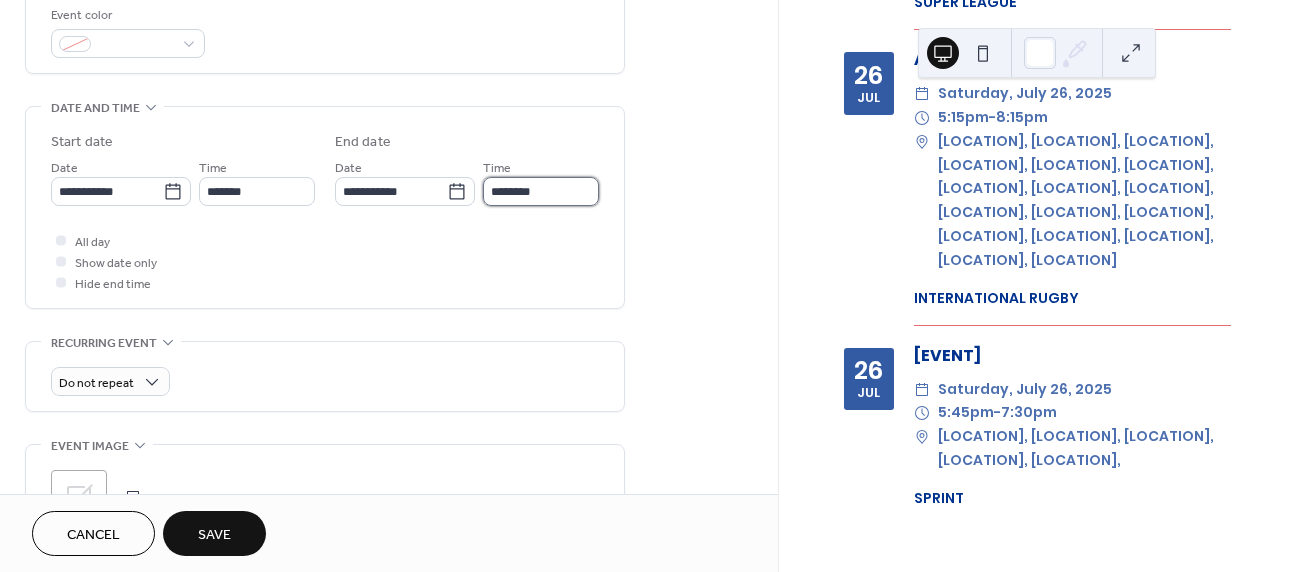 click on "********" at bounding box center [541, 191] 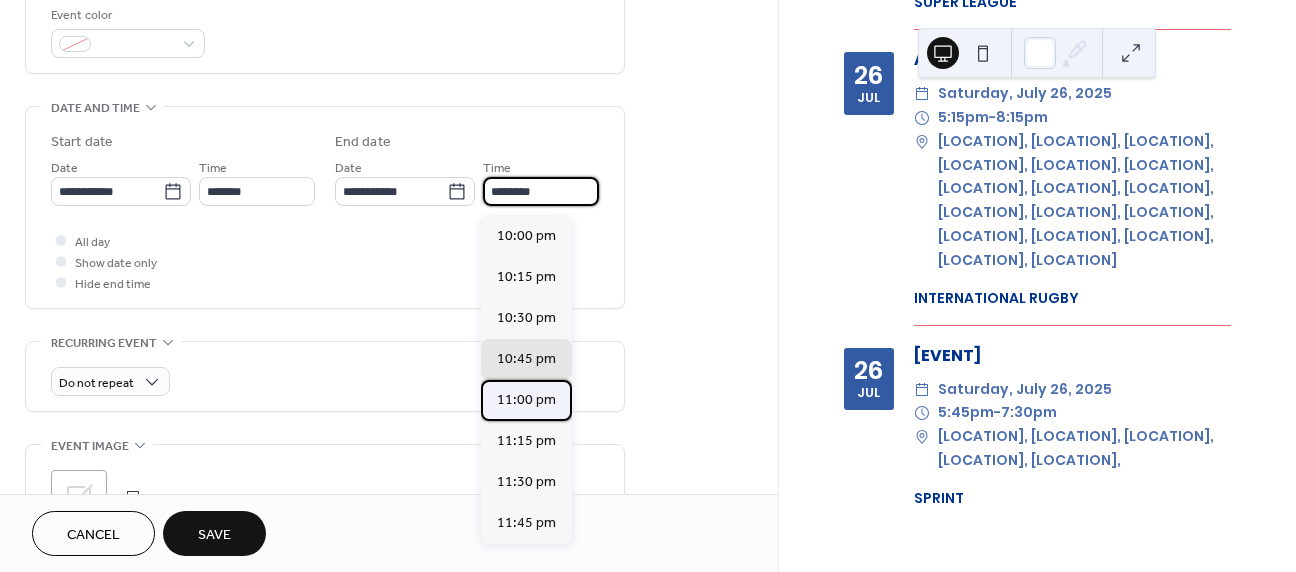 click on "11:00 pm" at bounding box center [526, 400] 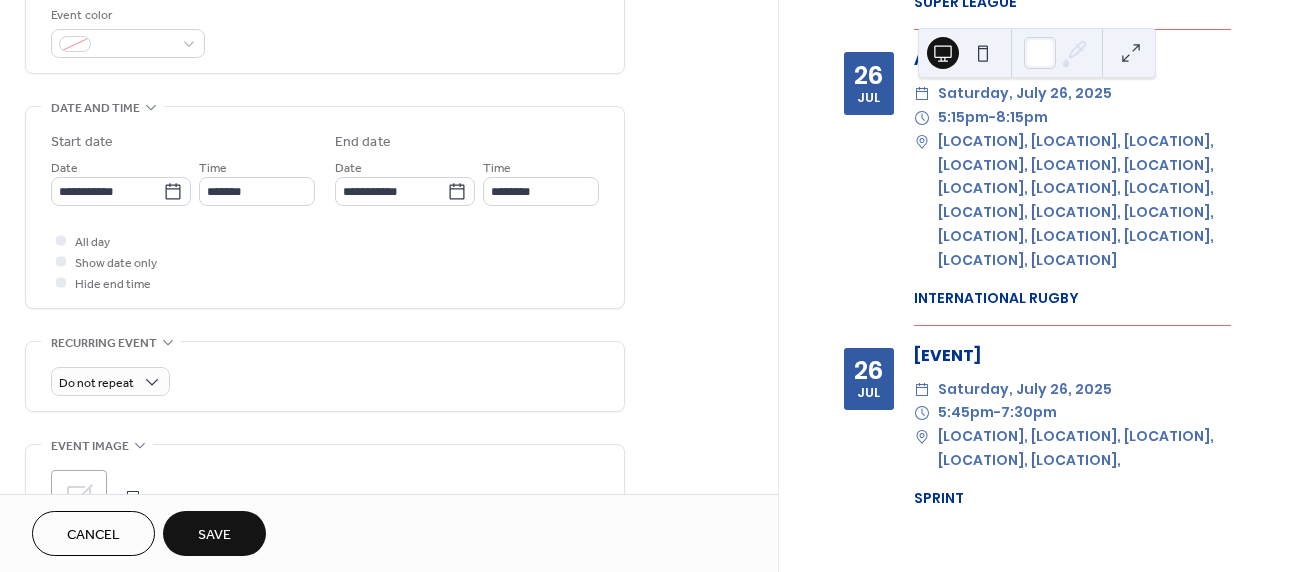 type on "********" 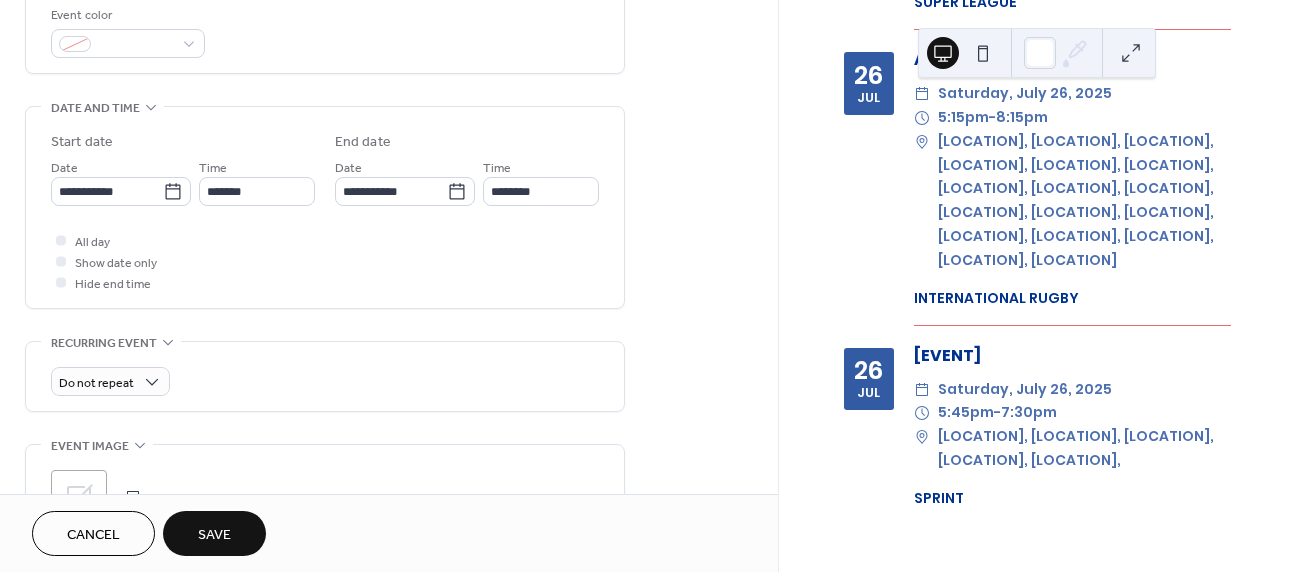 click on "Save" at bounding box center [214, 535] 